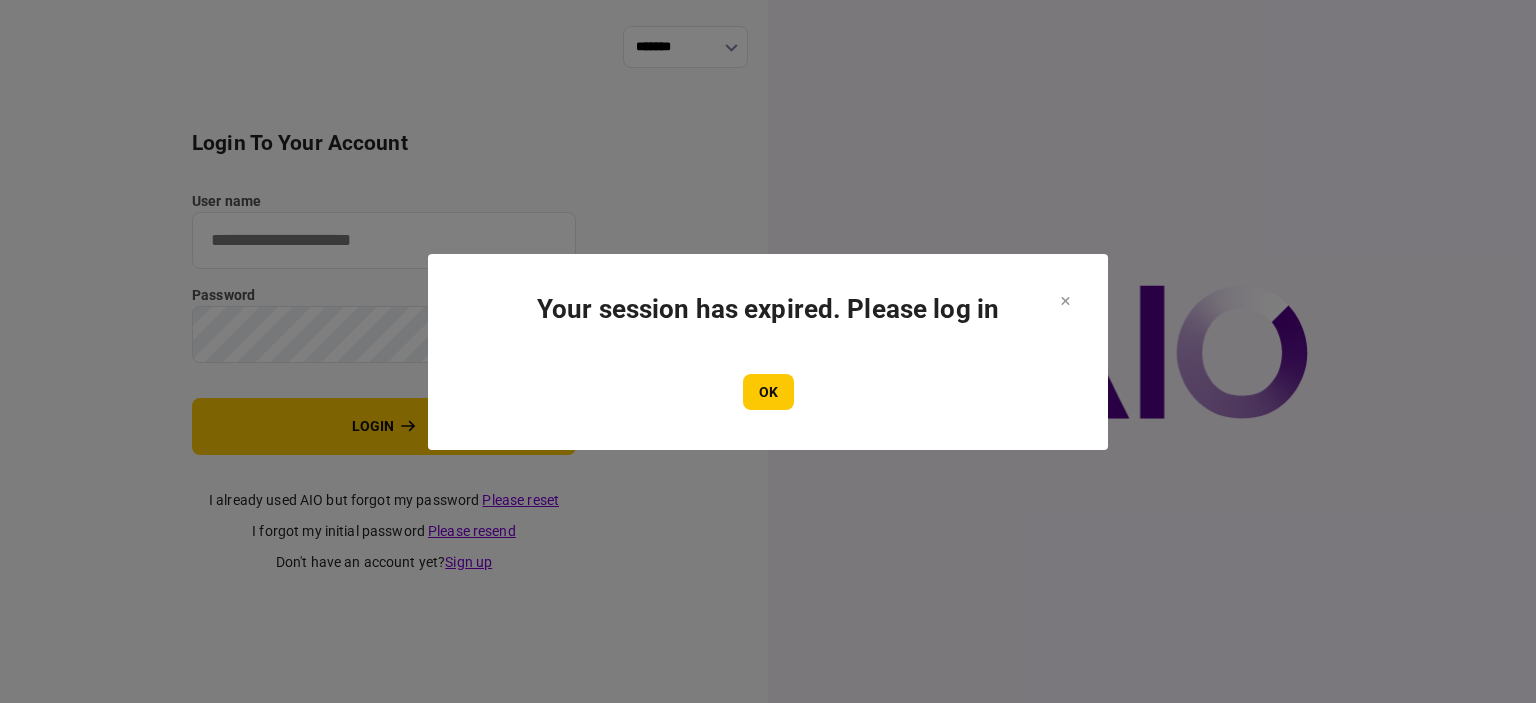 scroll, scrollTop: 0, scrollLeft: 0, axis: both 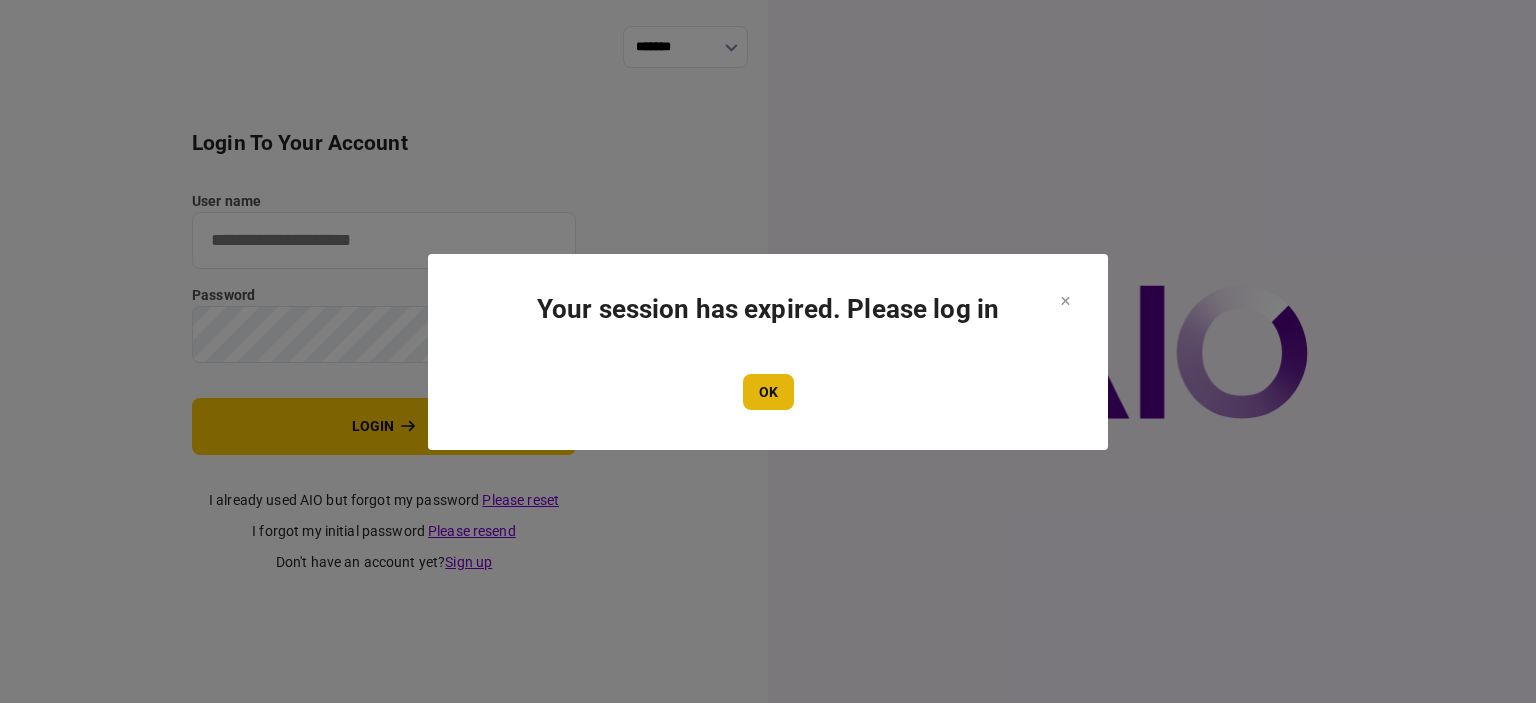type on "****" 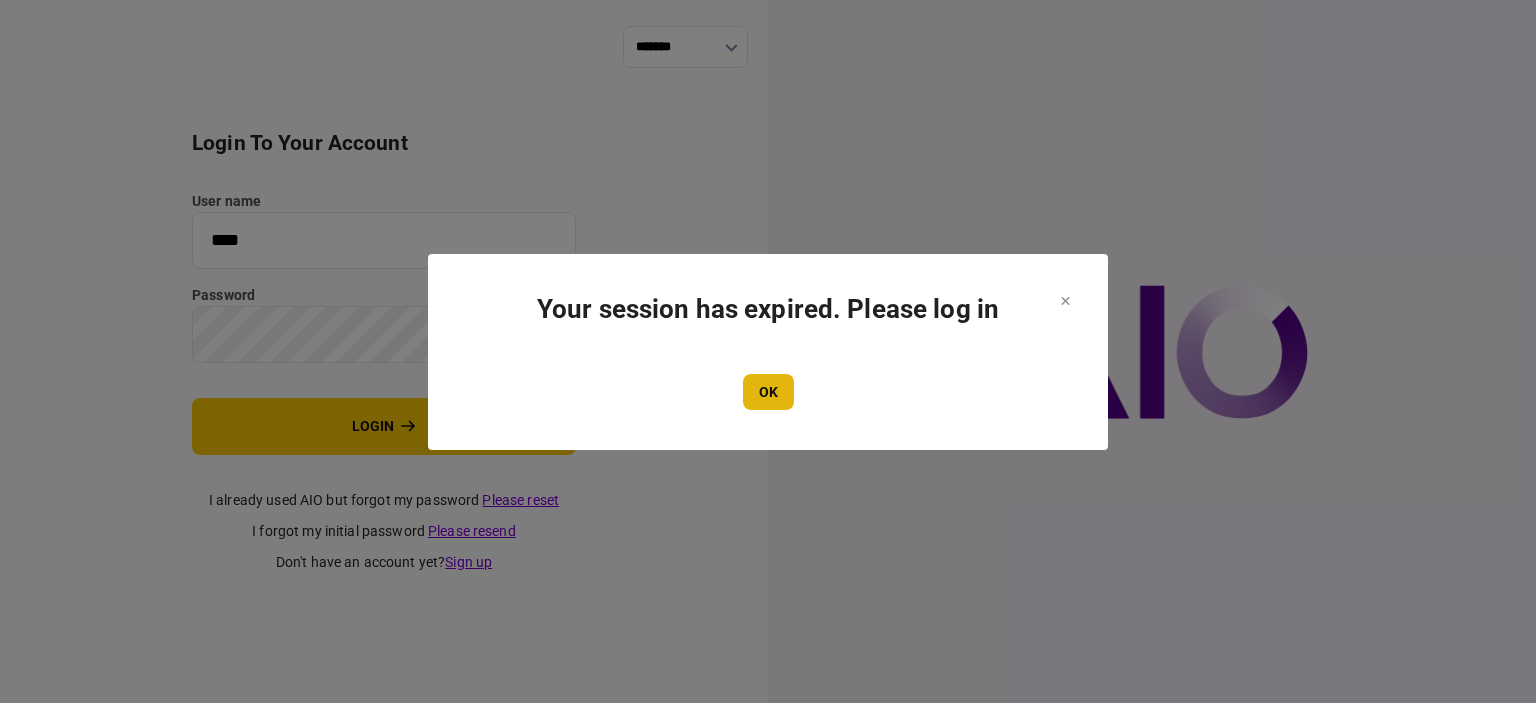 click on "OK" at bounding box center [768, 392] 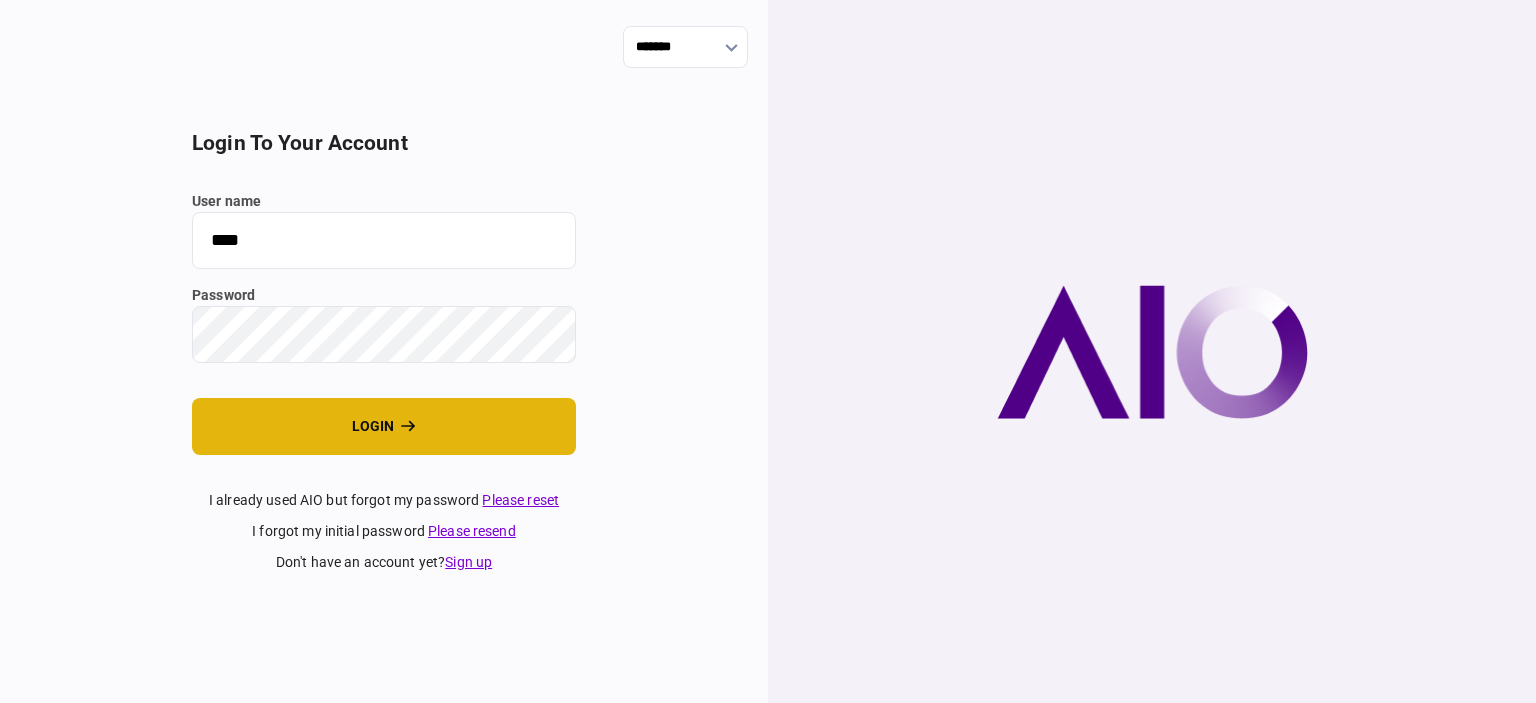 click on "login" at bounding box center (384, 426) 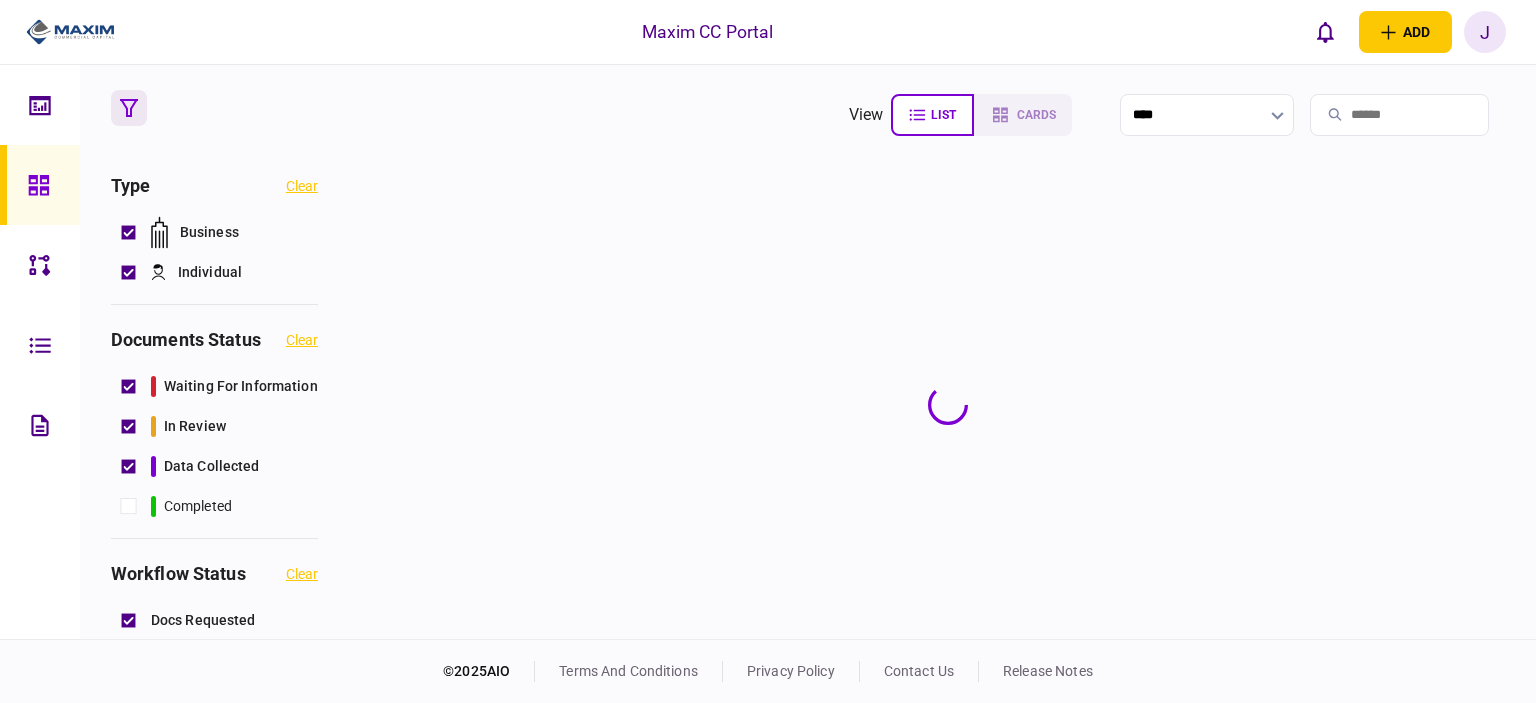scroll, scrollTop: 0, scrollLeft: 0, axis: both 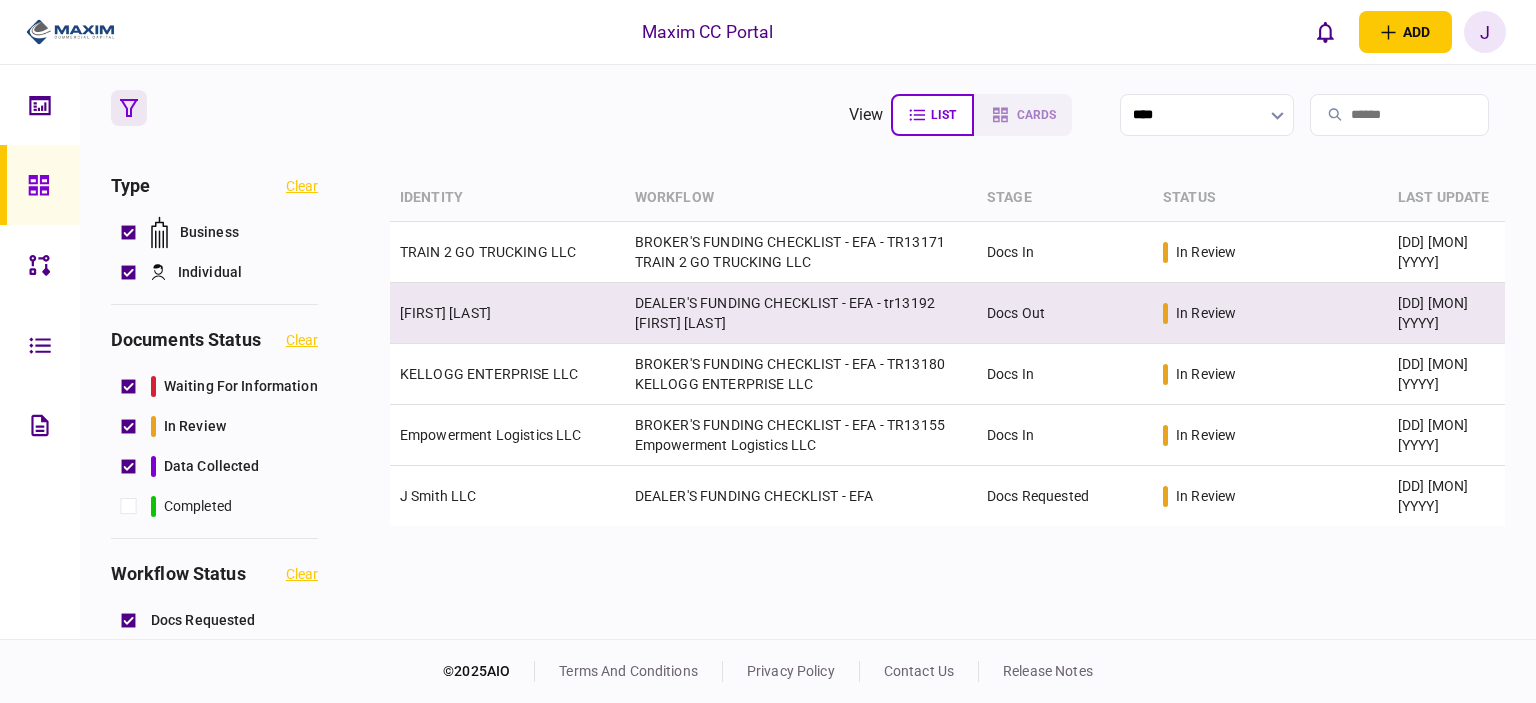 click on "[FIRST] [LAST]" at bounding box center (445, 313) 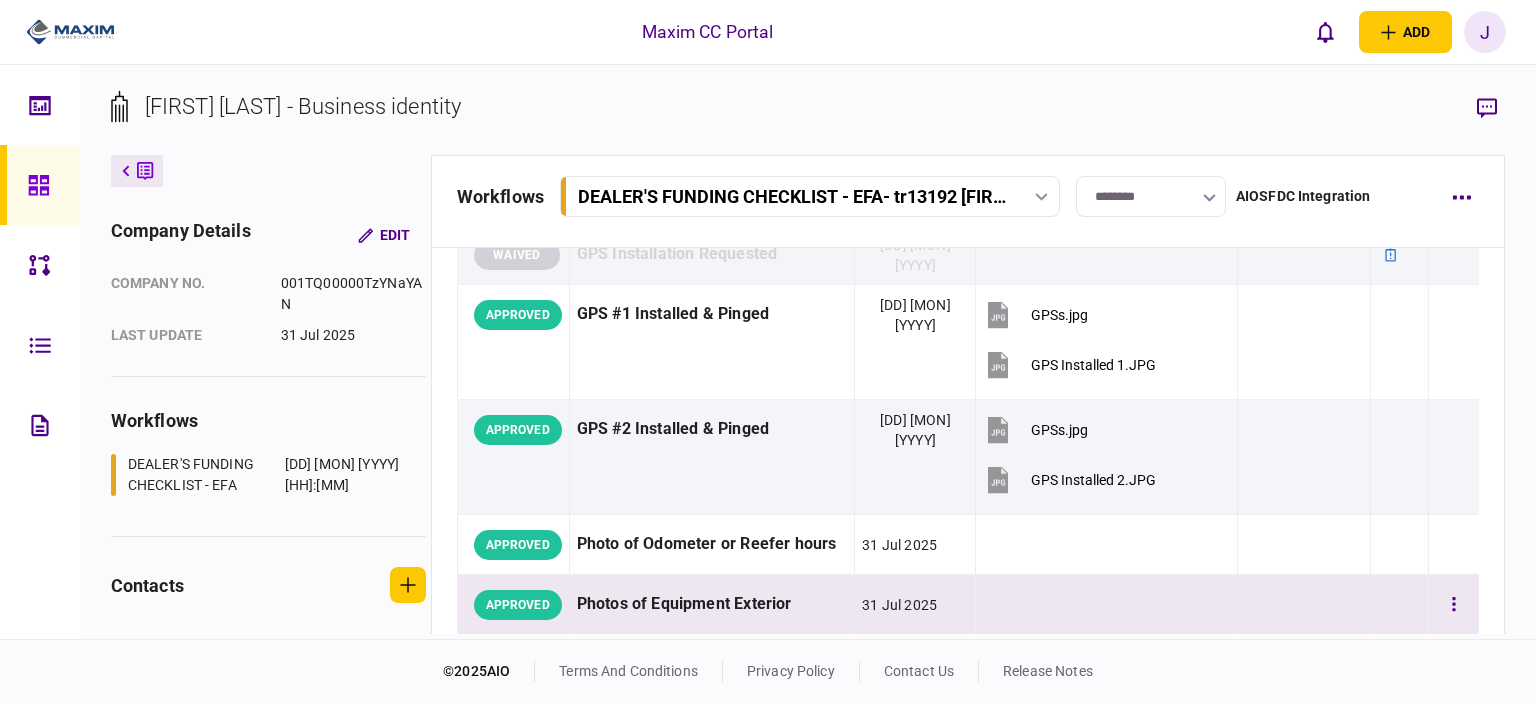 scroll, scrollTop: 1900, scrollLeft: 0, axis: vertical 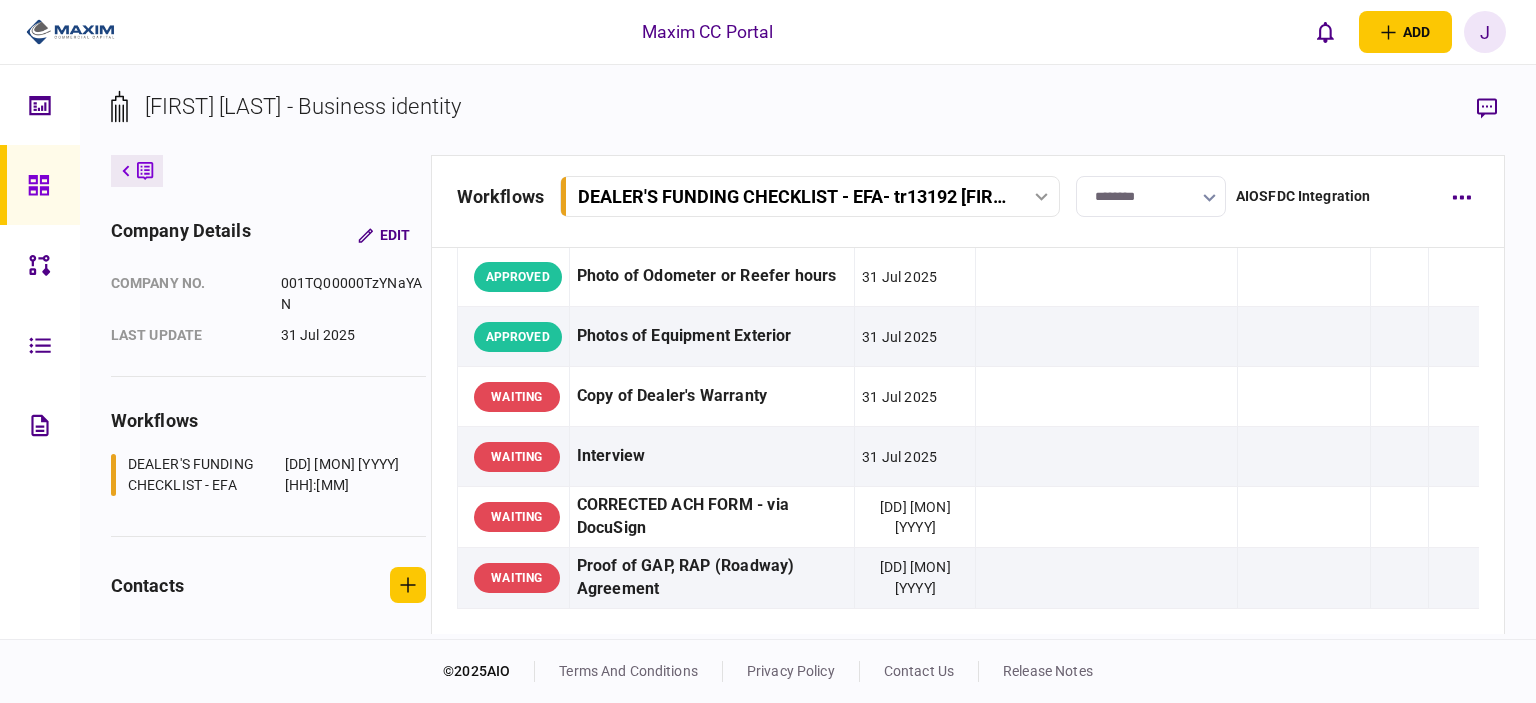 click at bounding box center [40, 185] 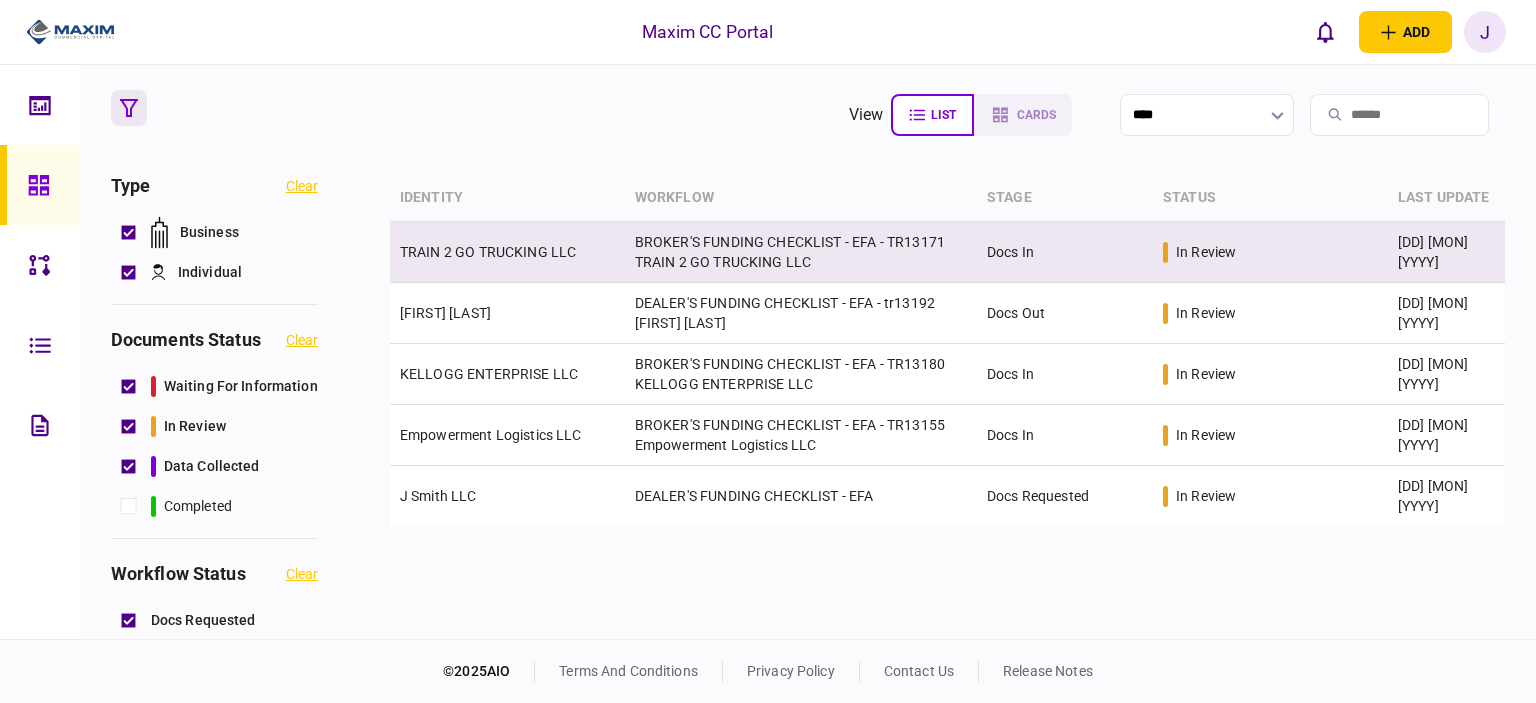click on "TRAIN 2 GO TRUCKING LLC" at bounding box center (488, 252) 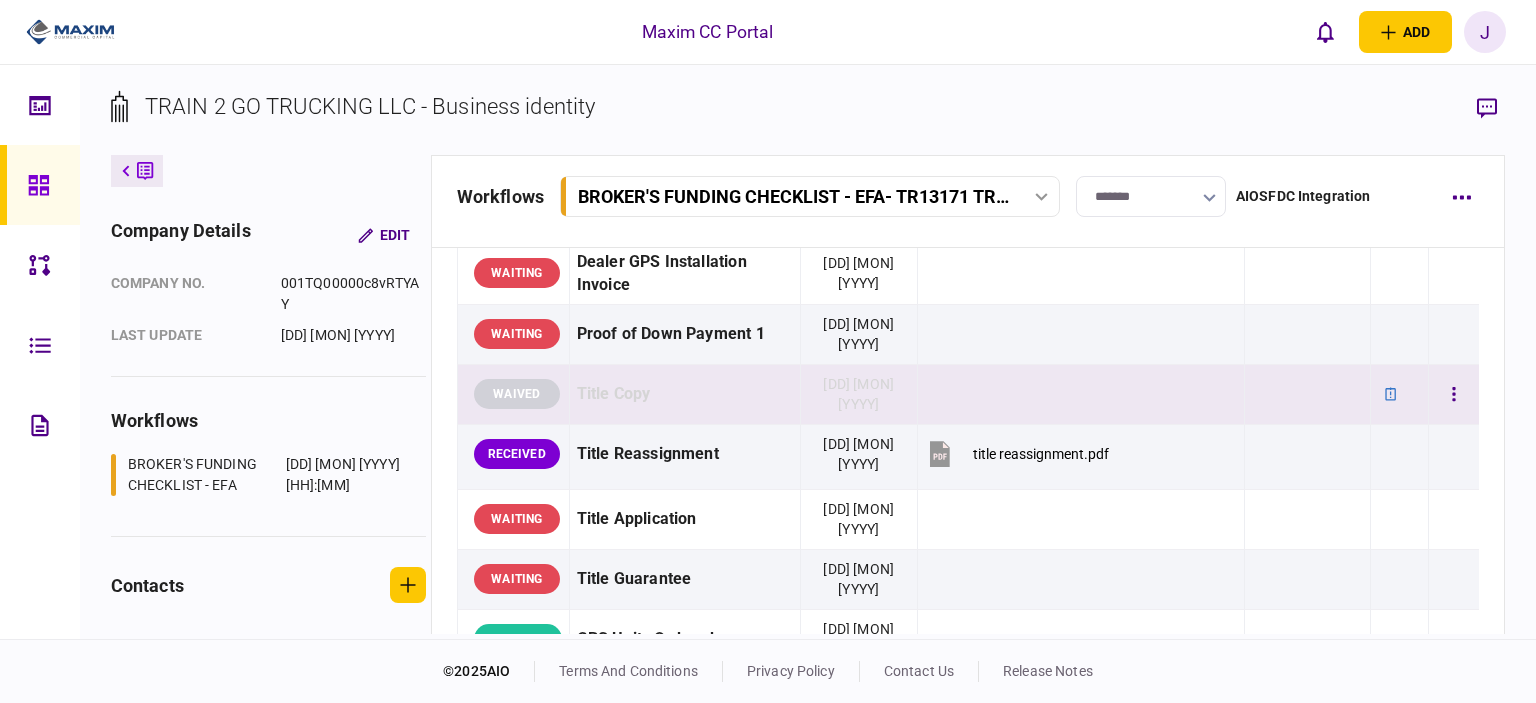 scroll, scrollTop: 1300, scrollLeft: 0, axis: vertical 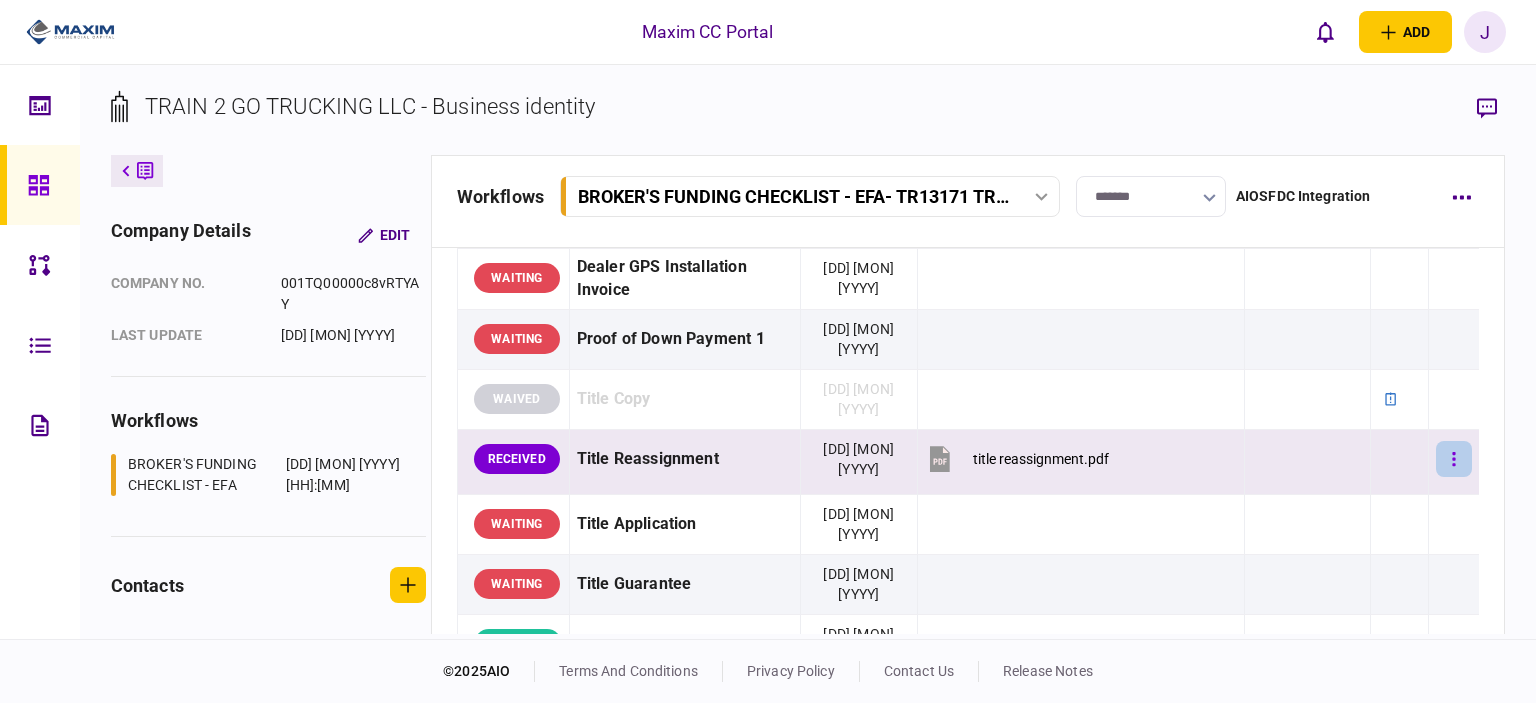 click at bounding box center (1454, 459) 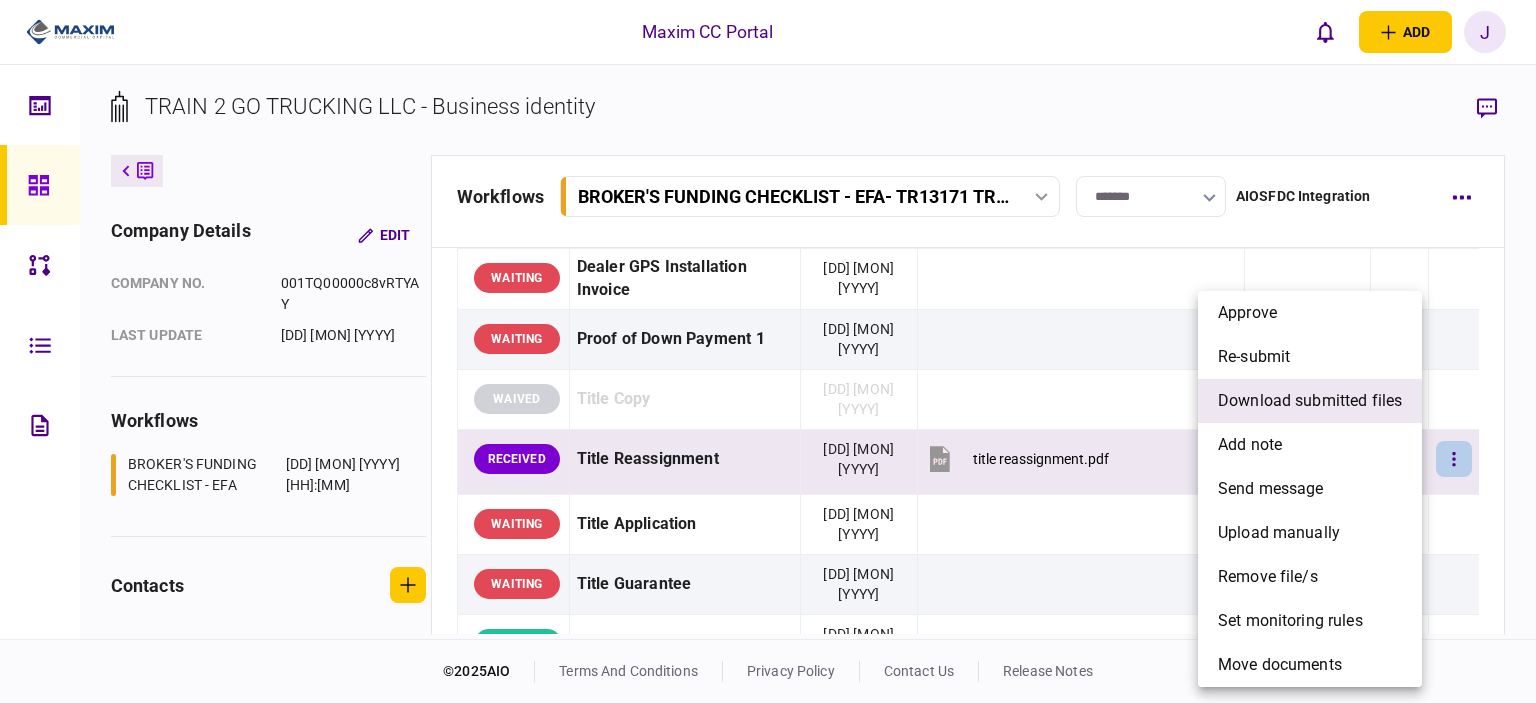 click on "download submitted files" at bounding box center [1310, 401] 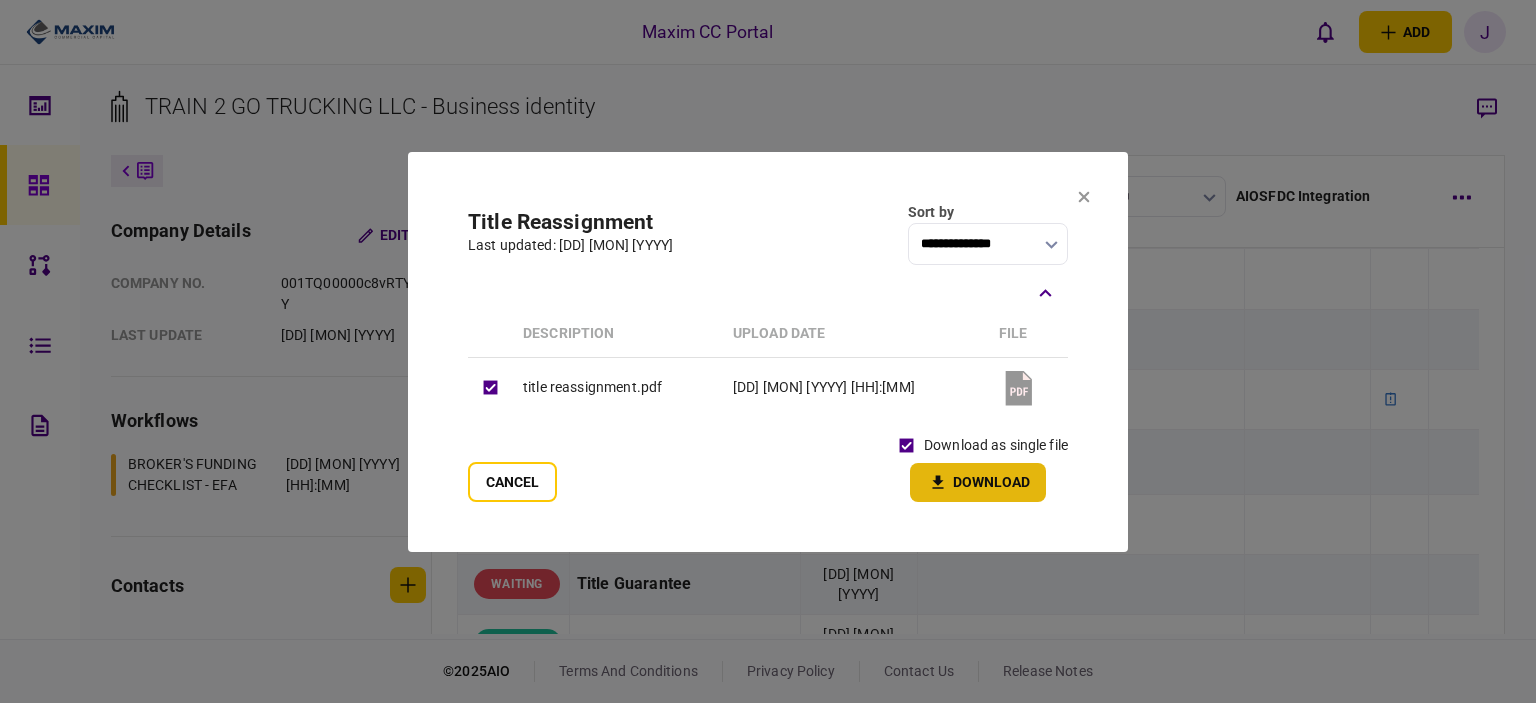 click on "Download" at bounding box center [978, 482] 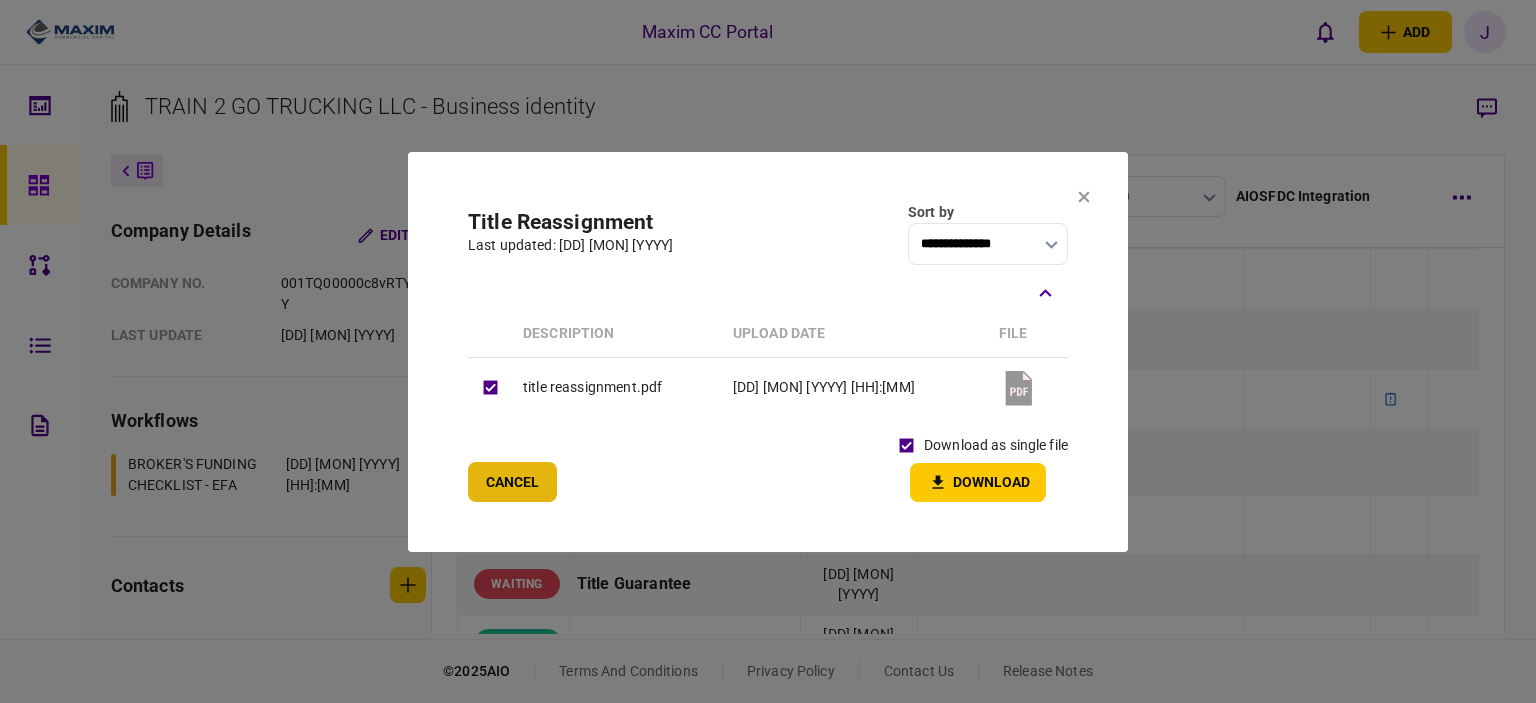 click on "Cancel" at bounding box center (512, 482) 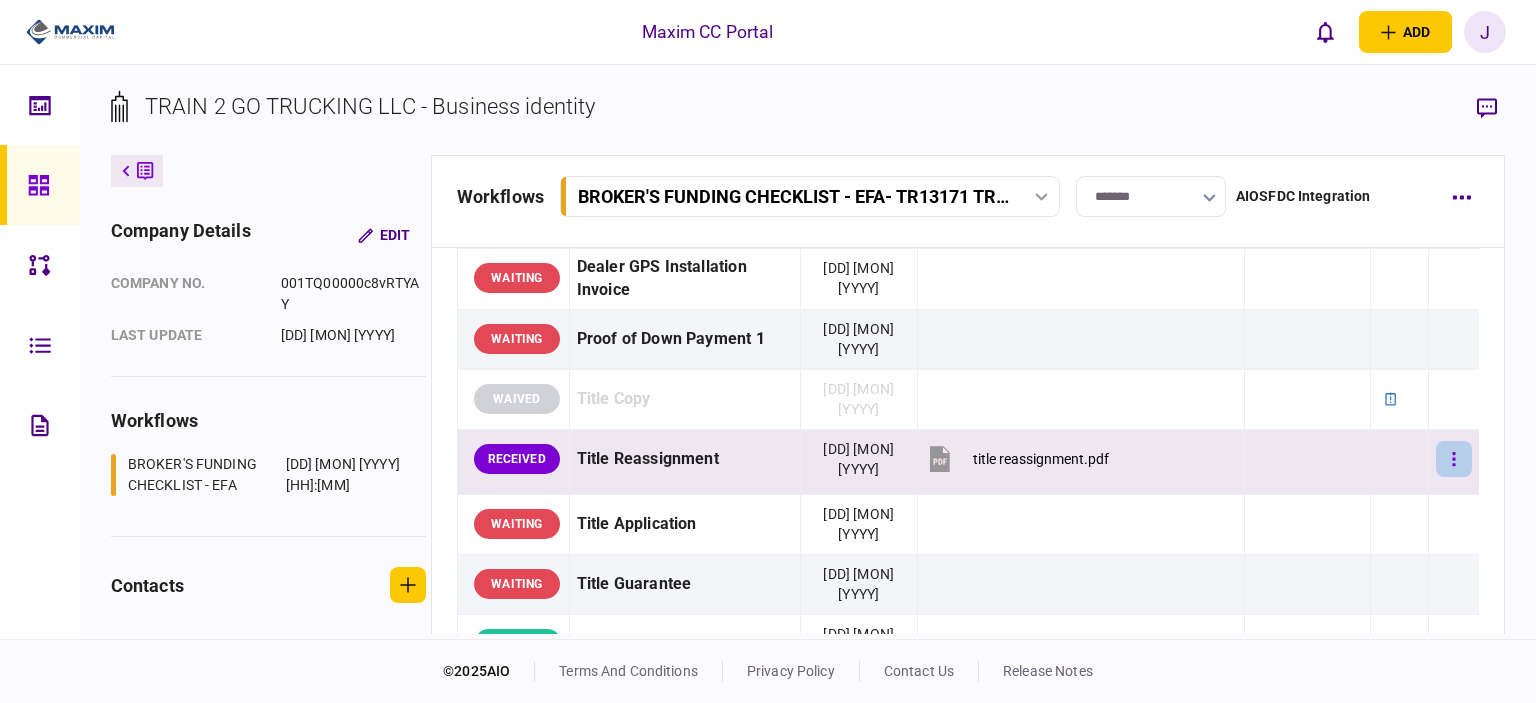 click at bounding box center [1454, 459] 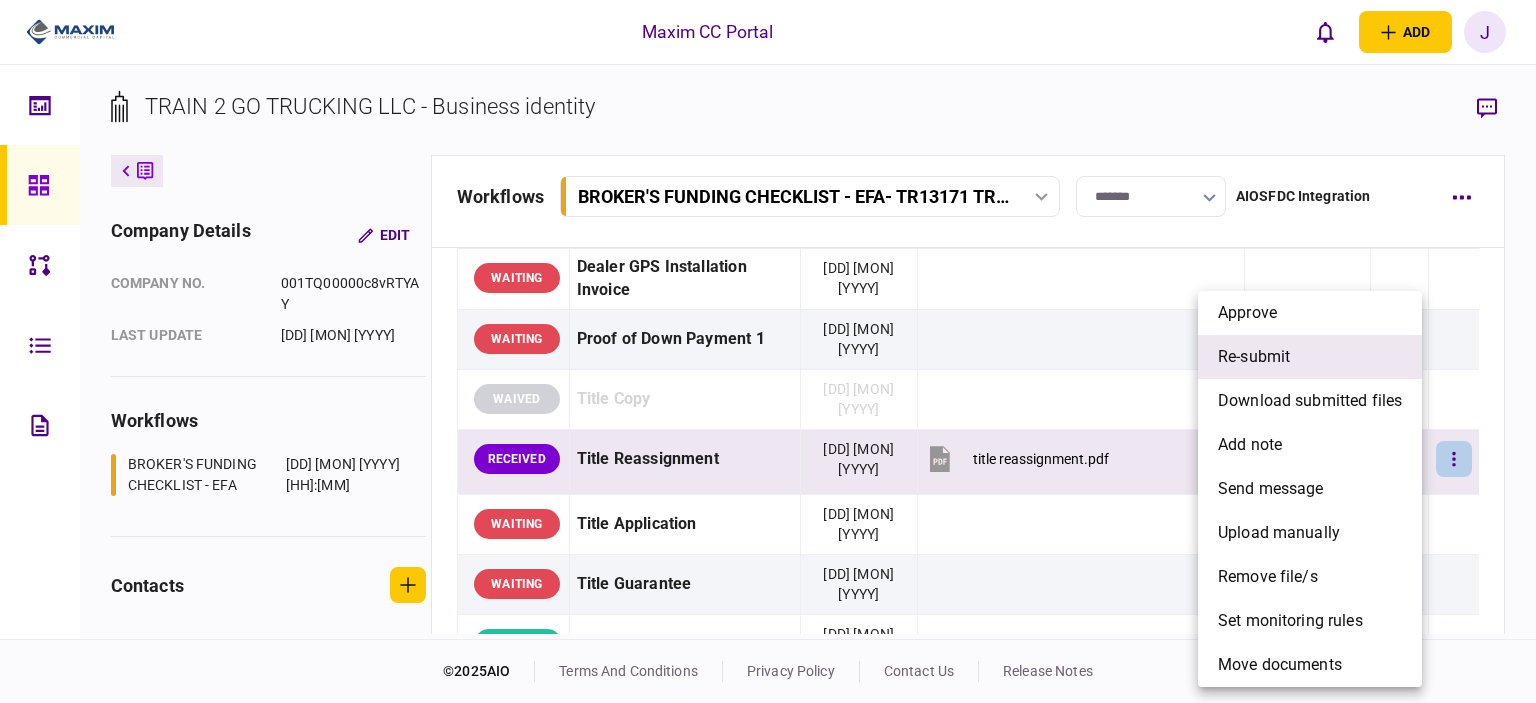 click on "re-submit" at bounding box center [1310, 357] 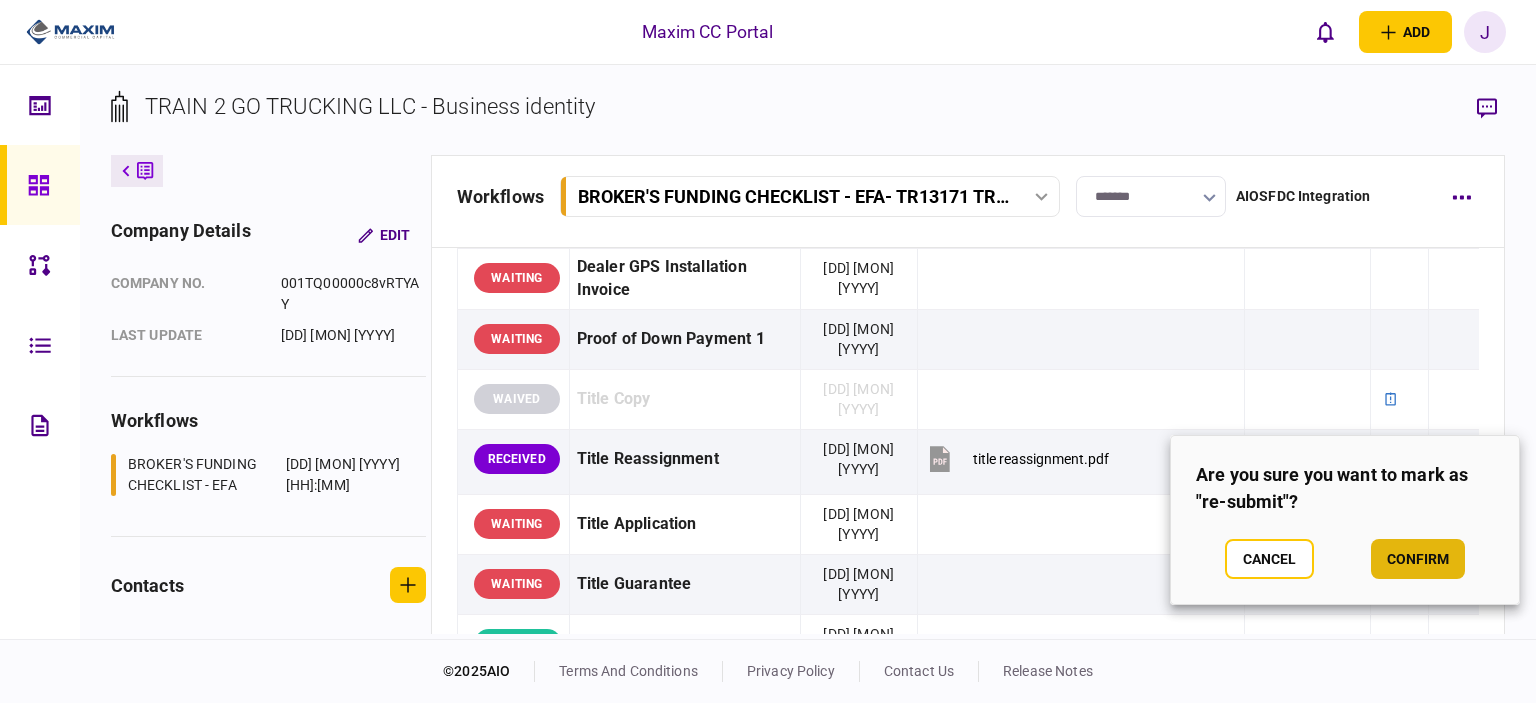 click on "confirm" at bounding box center (1418, 559) 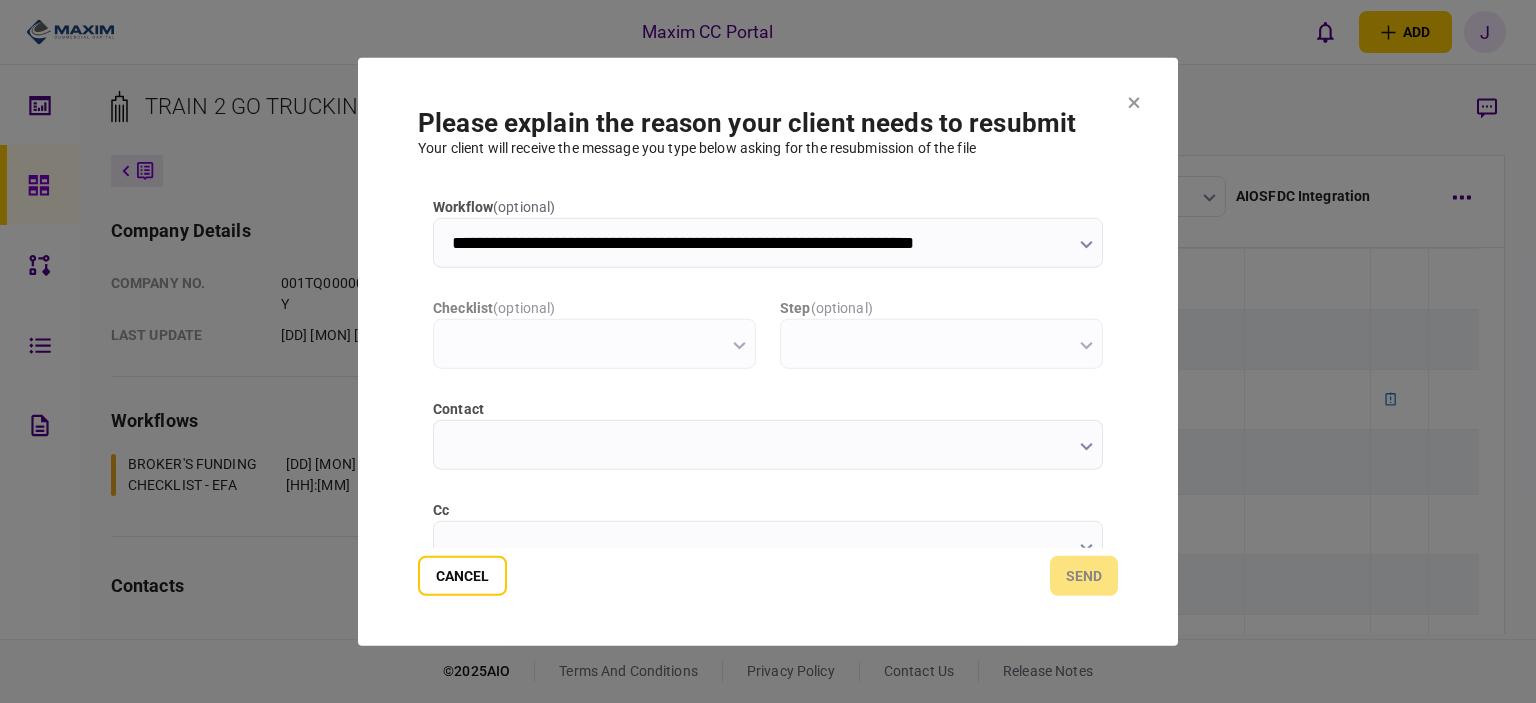 scroll, scrollTop: 0, scrollLeft: 0, axis: both 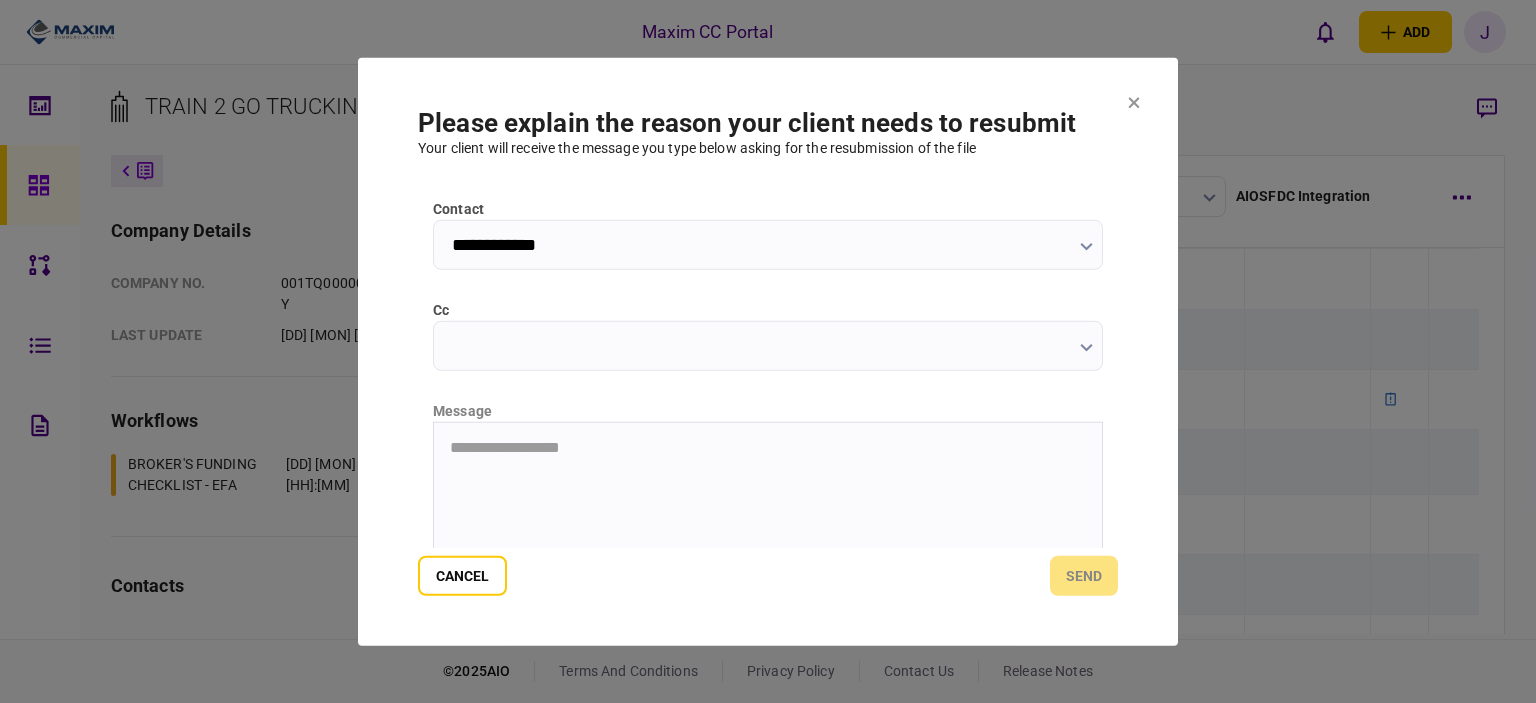 click on "cc" at bounding box center (768, 345) 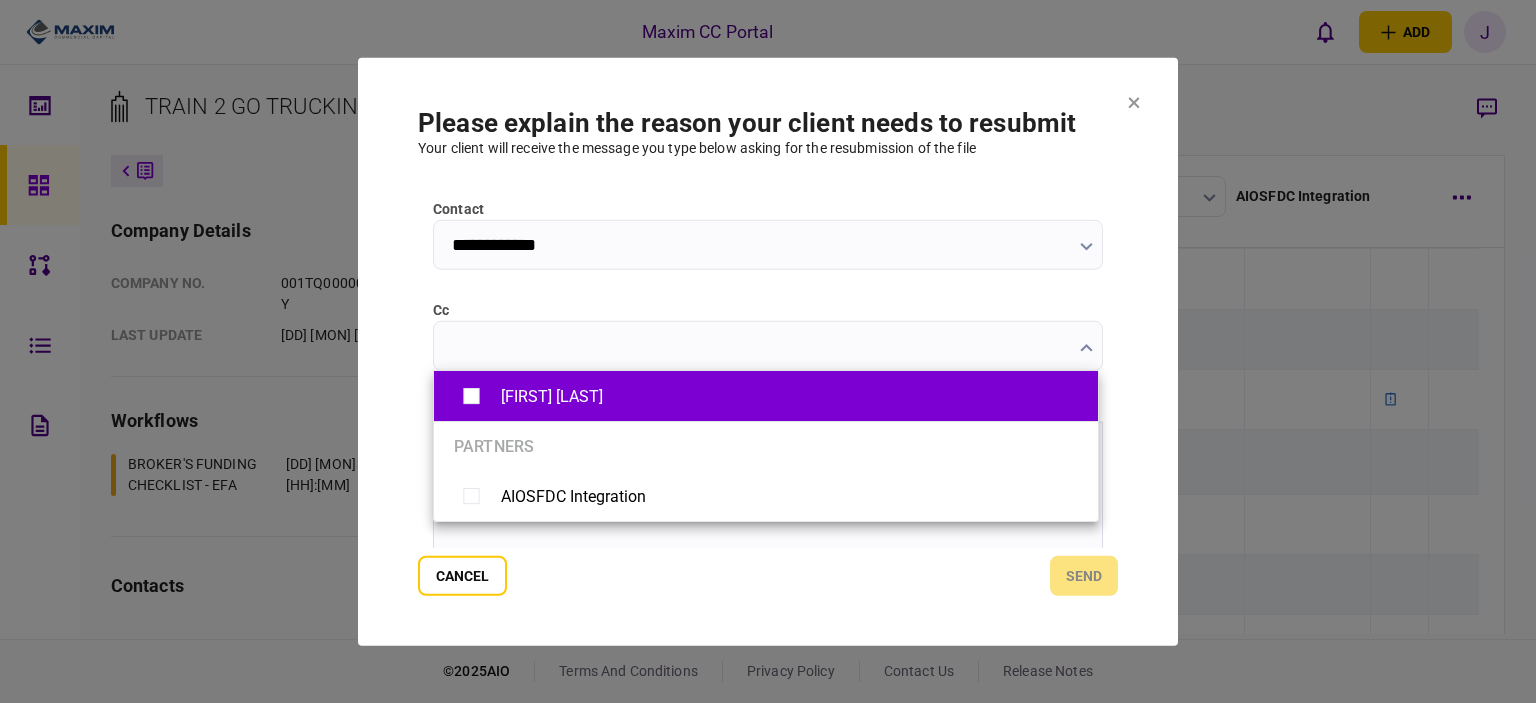 type on "**********" 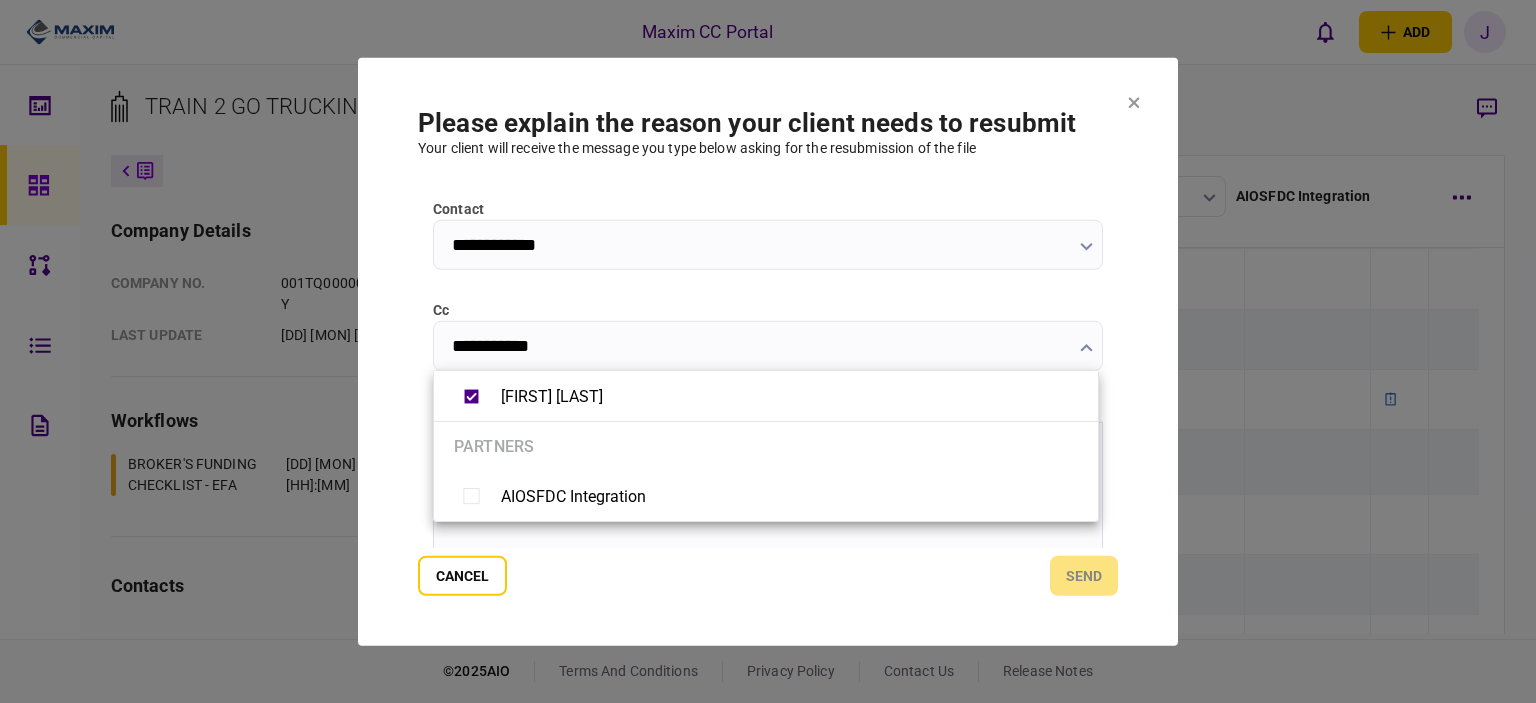 click at bounding box center [768, 351] 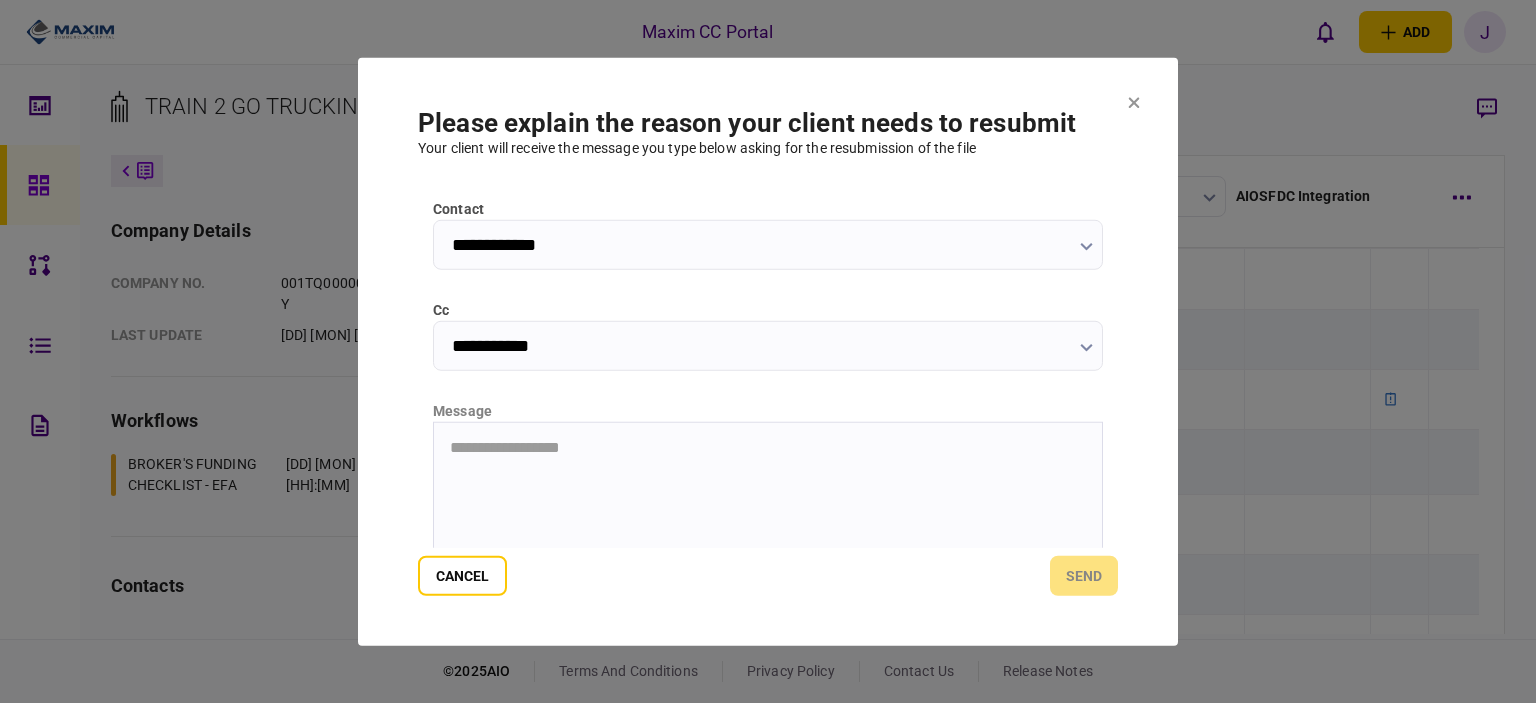 click on "**********" at bounding box center [768, 447] 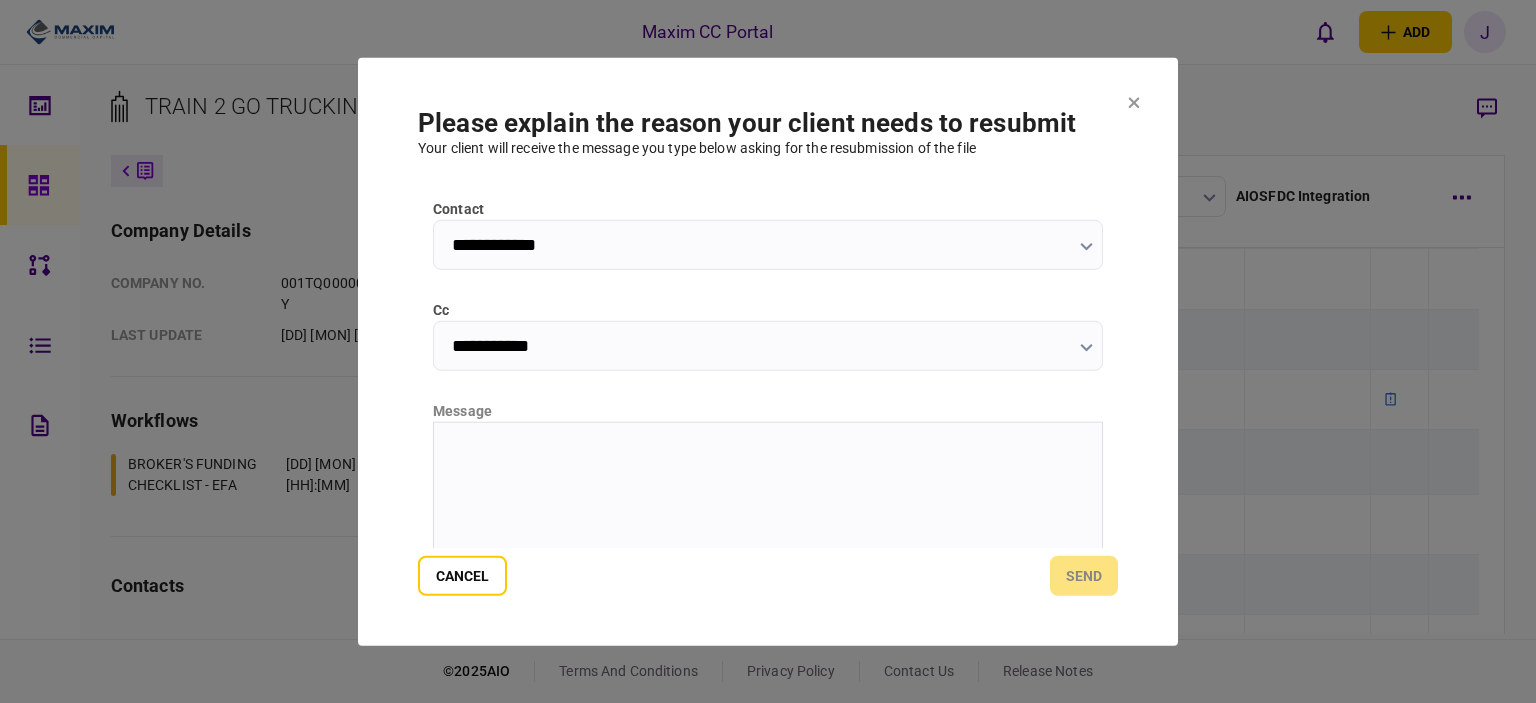 type 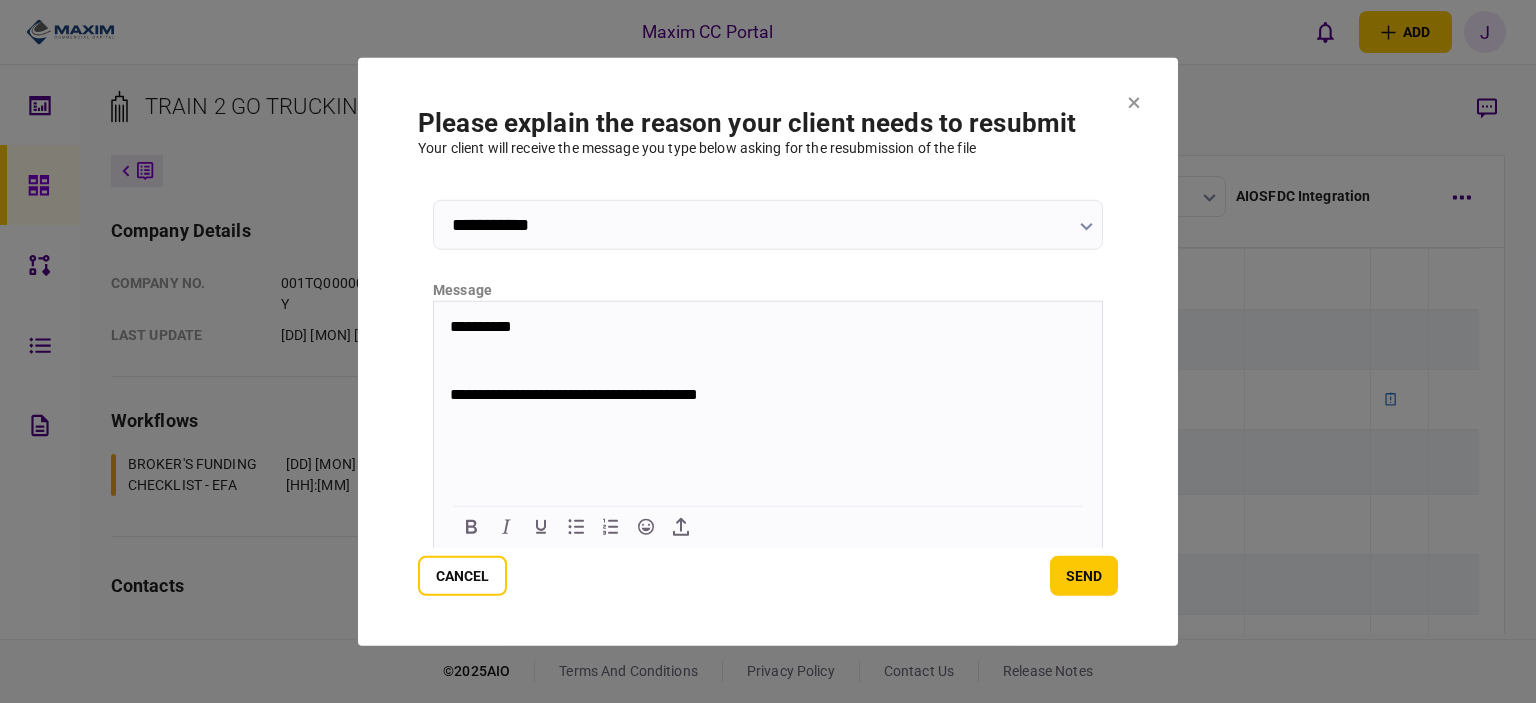 scroll, scrollTop: 323, scrollLeft: 0, axis: vertical 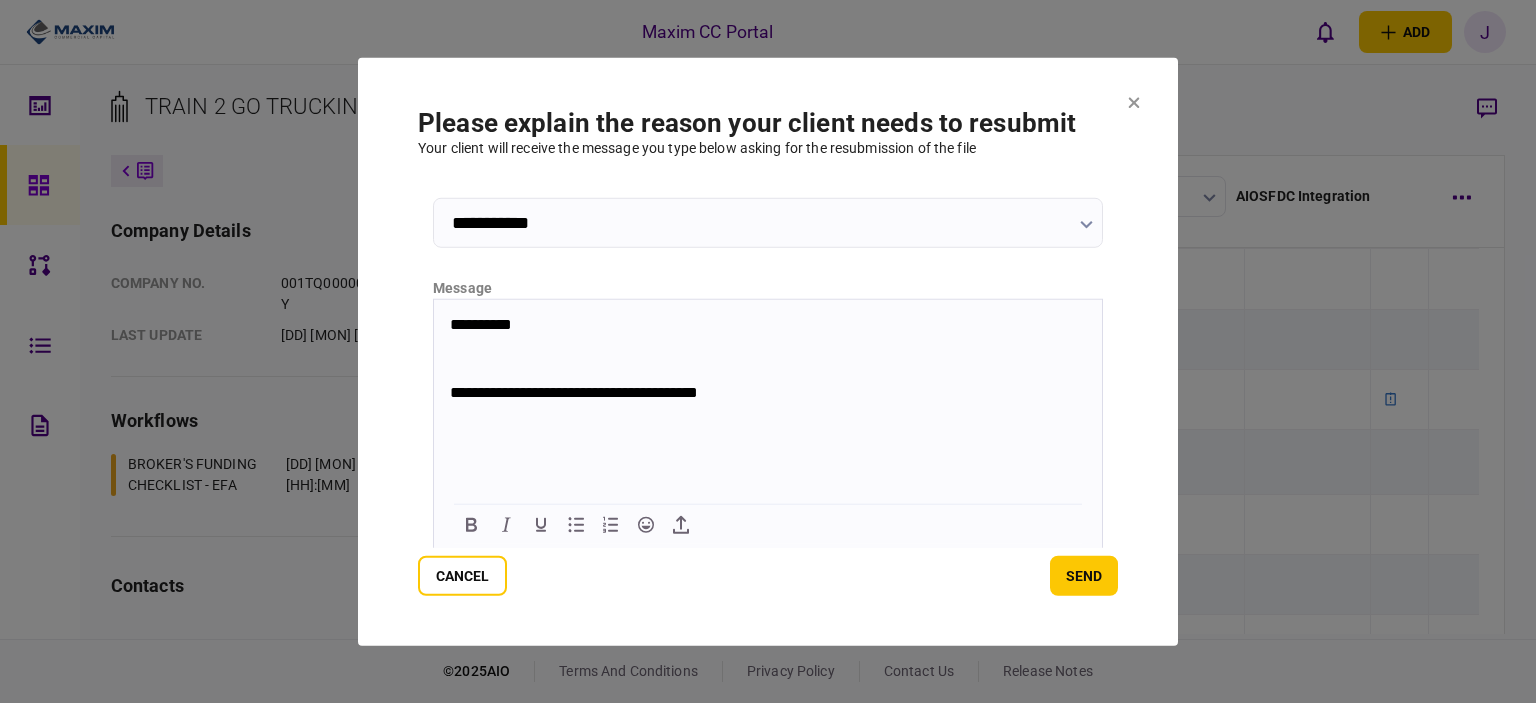 click on "send" at bounding box center (1084, 576) 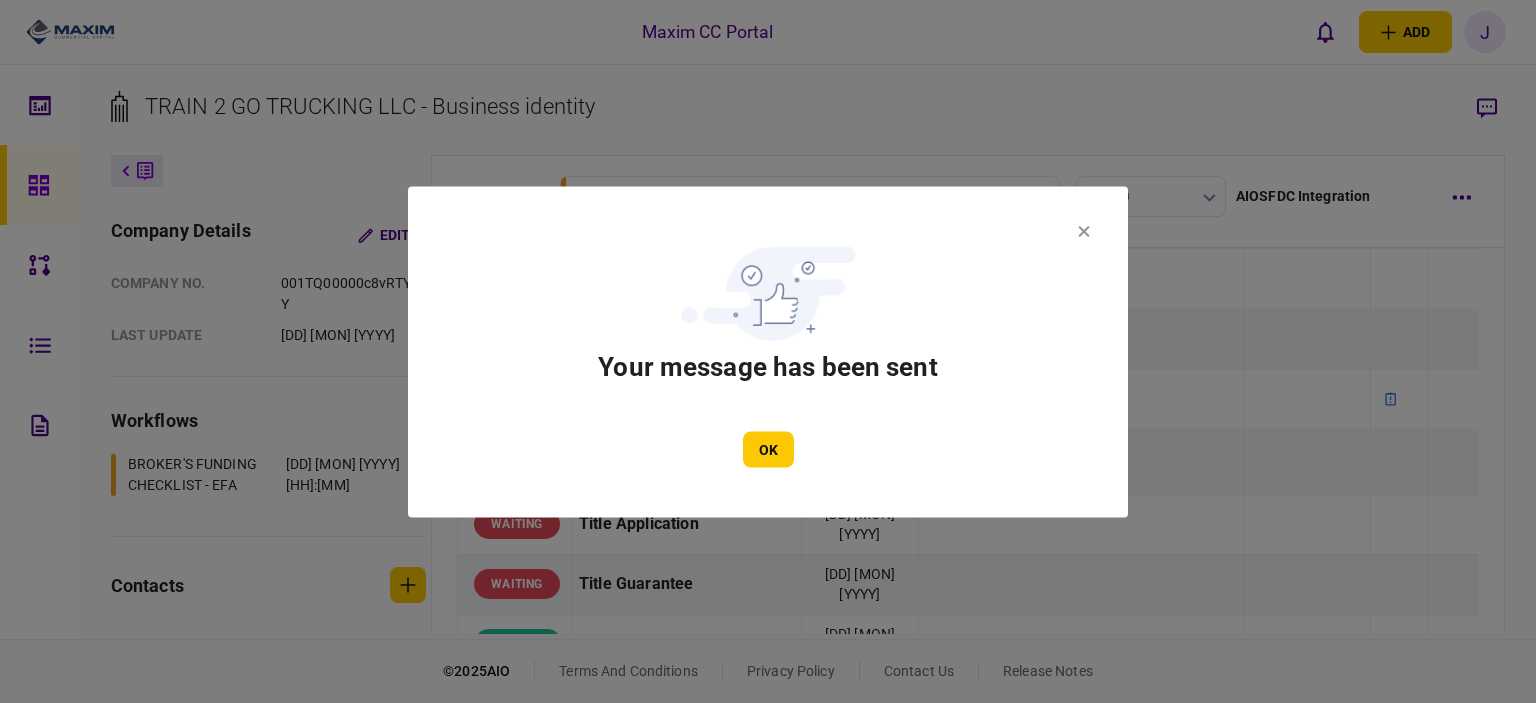 click on "Your message has been sent   OK" at bounding box center [768, 351] 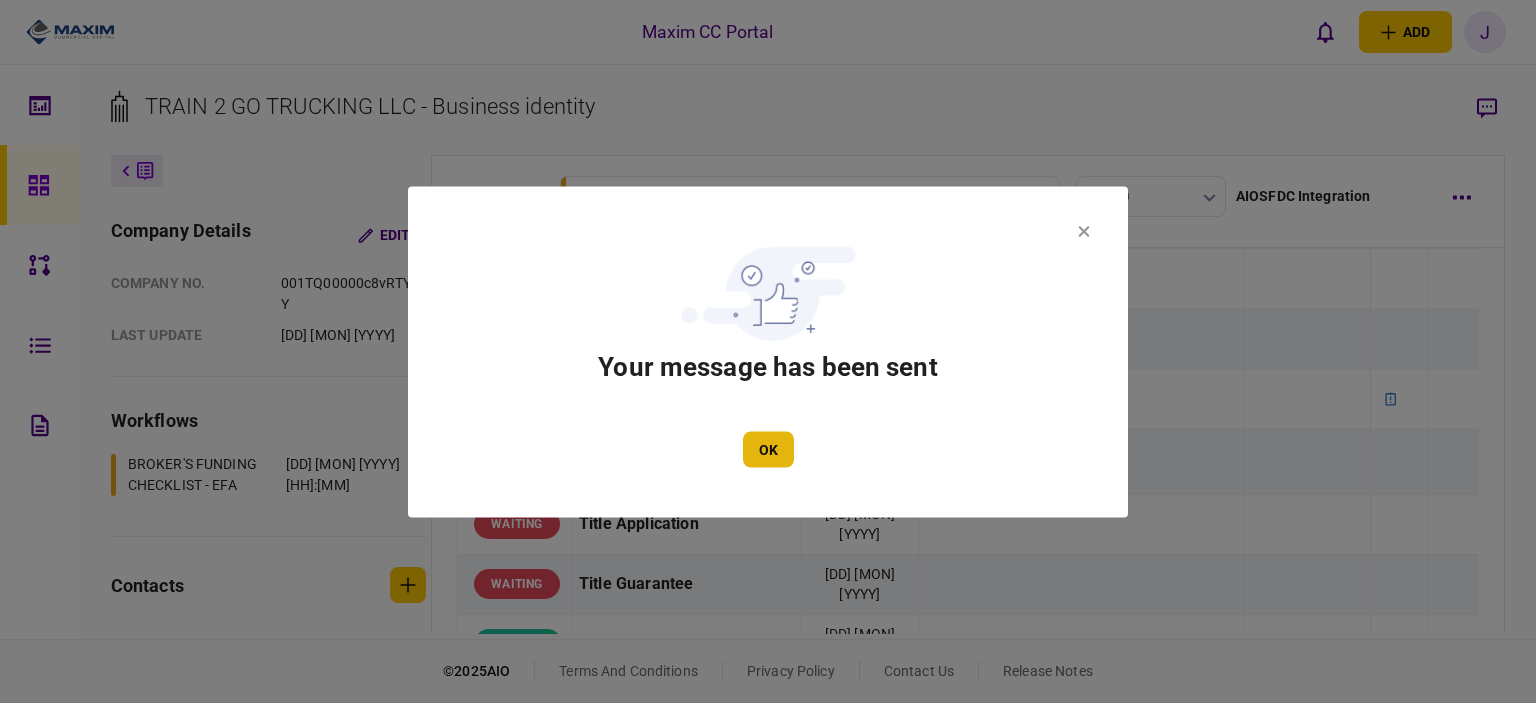 click on "OK" at bounding box center [768, 449] 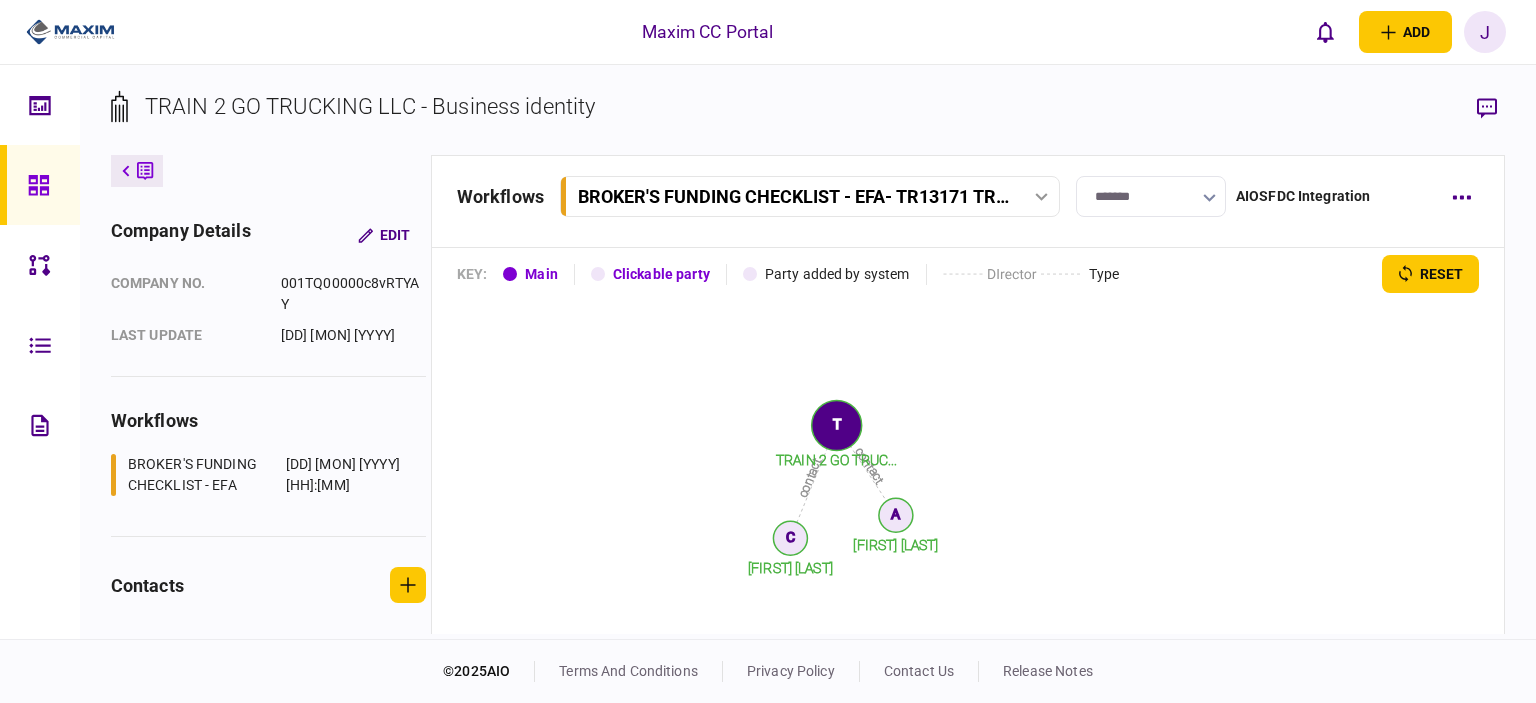 scroll, scrollTop: 2446, scrollLeft: 0, axis: vertical 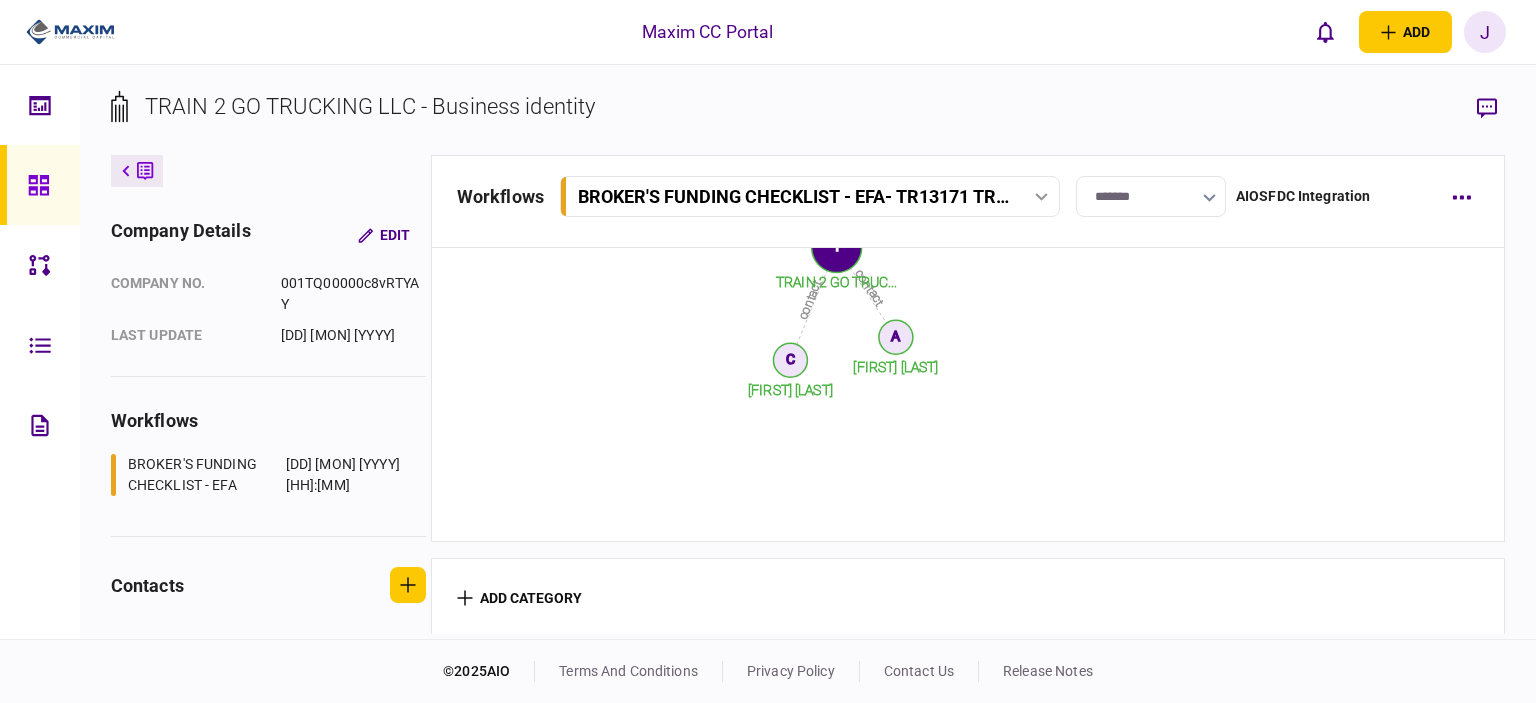 click at bounding box center [40, 185] 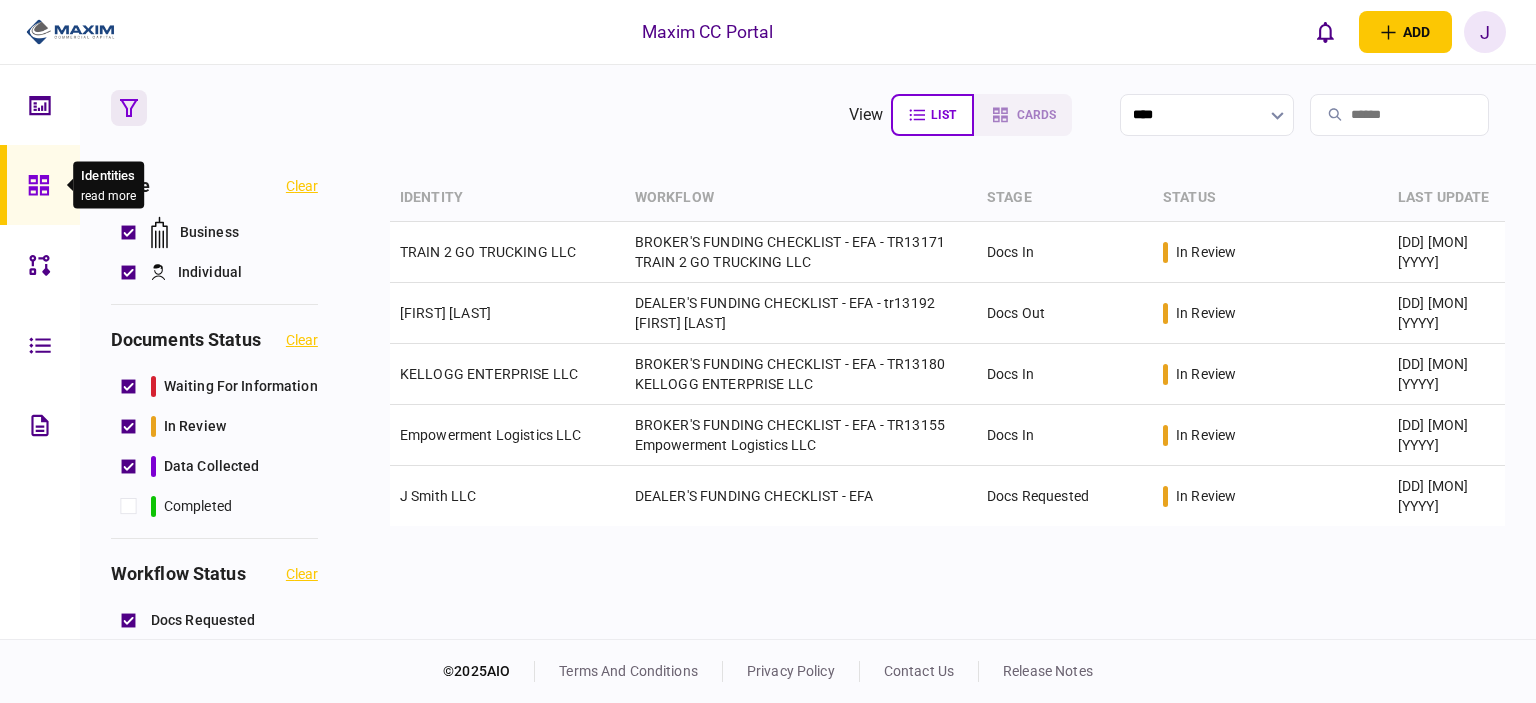 click at bounding box center [44, 185] 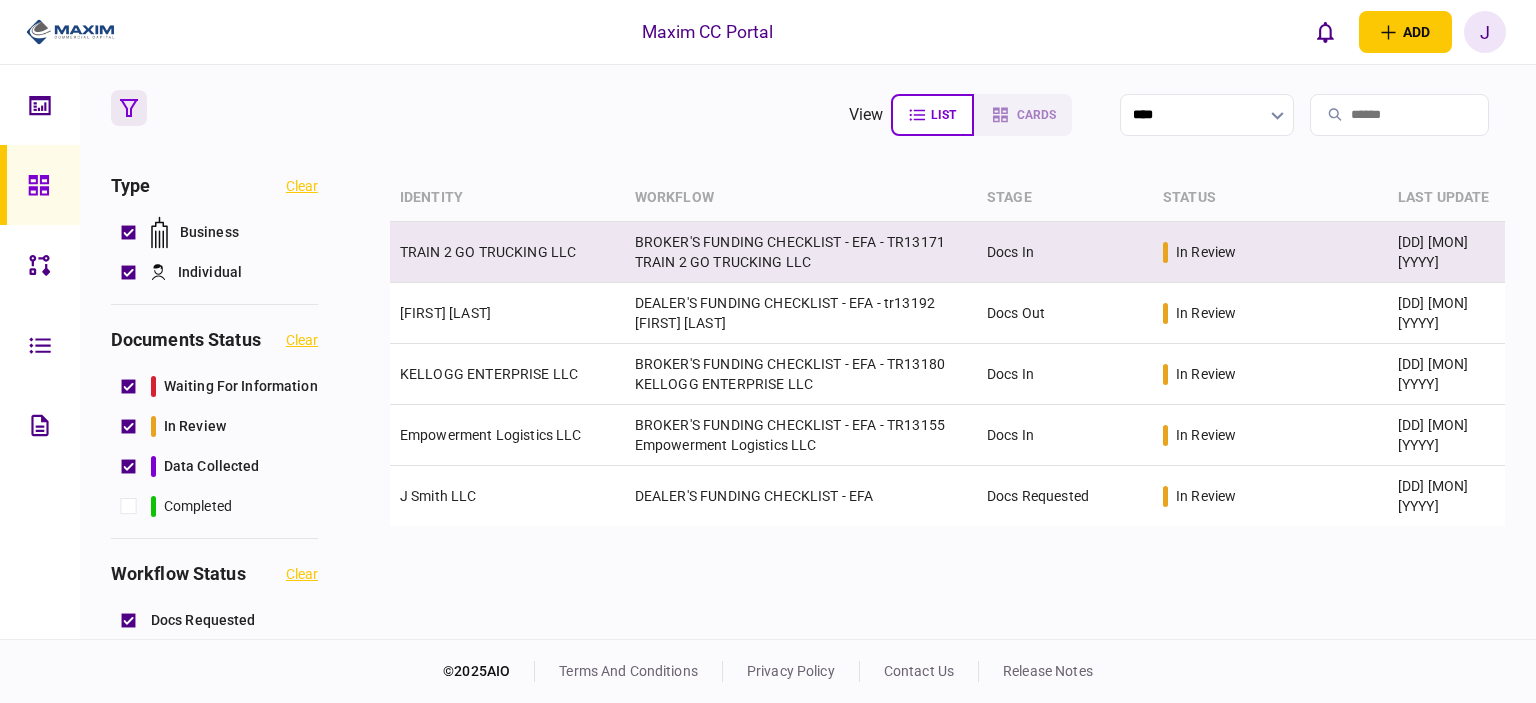 click on "TRAIN 2 GO TRUCKING LLC" at bounding box center [488, 252] 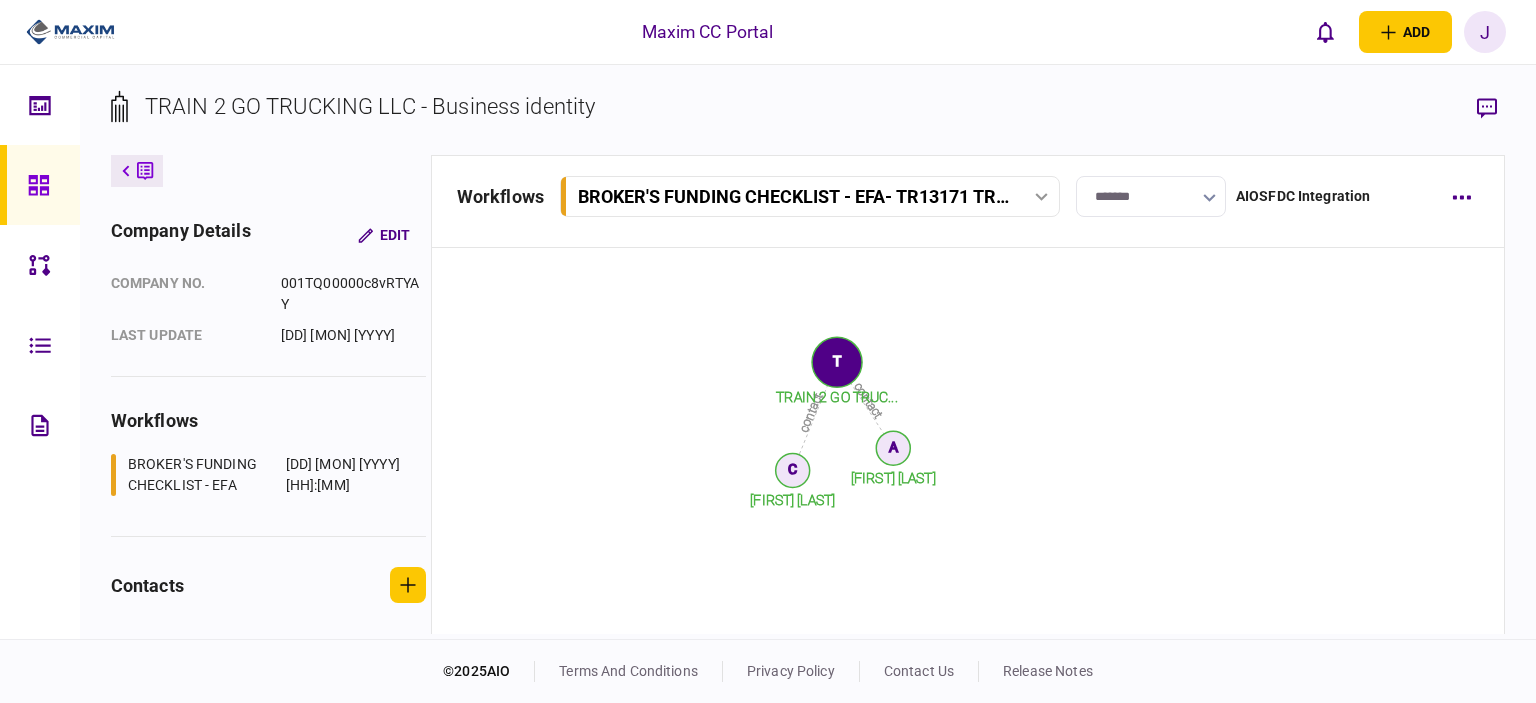 scroll, scrollTop: 2446, scrollLeft: 0, axis: vertical 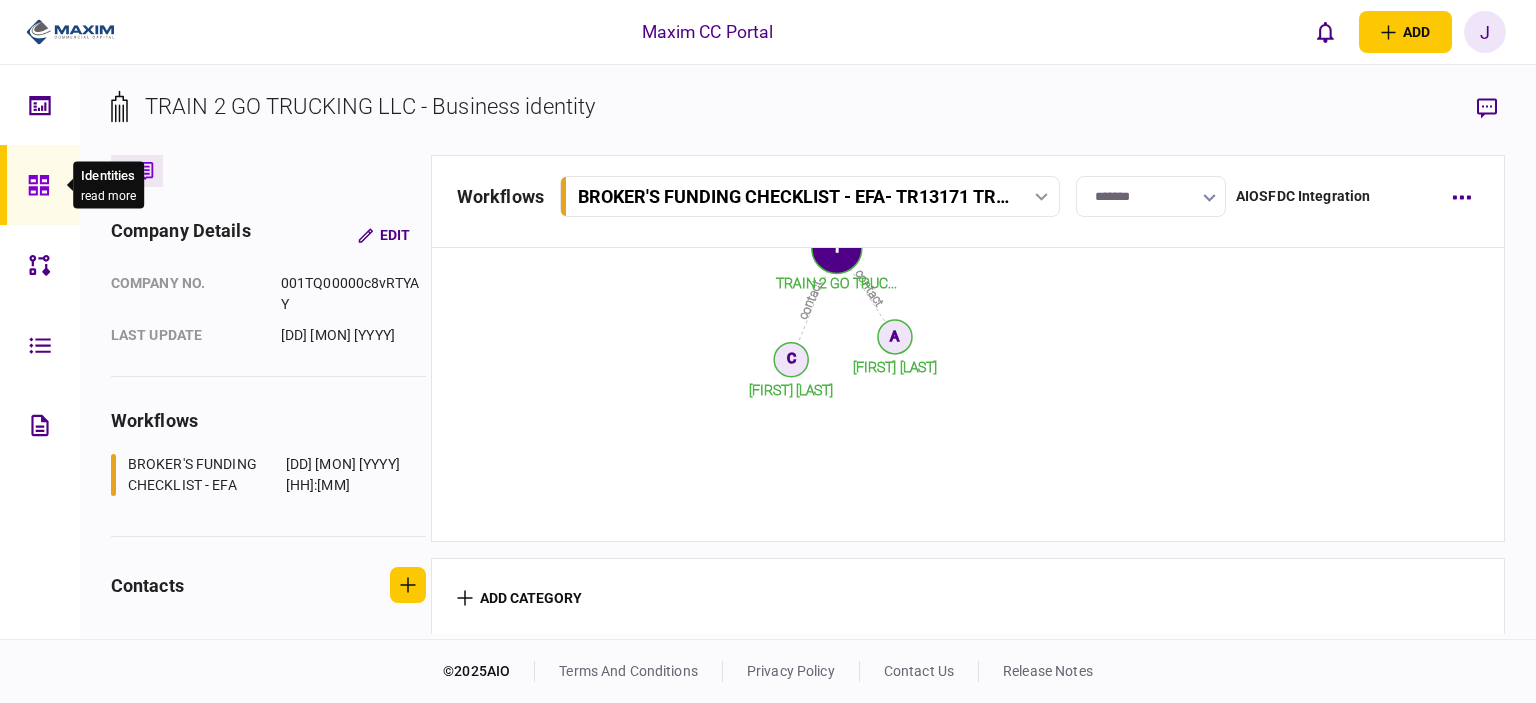 click at bounding box center [44, 185] 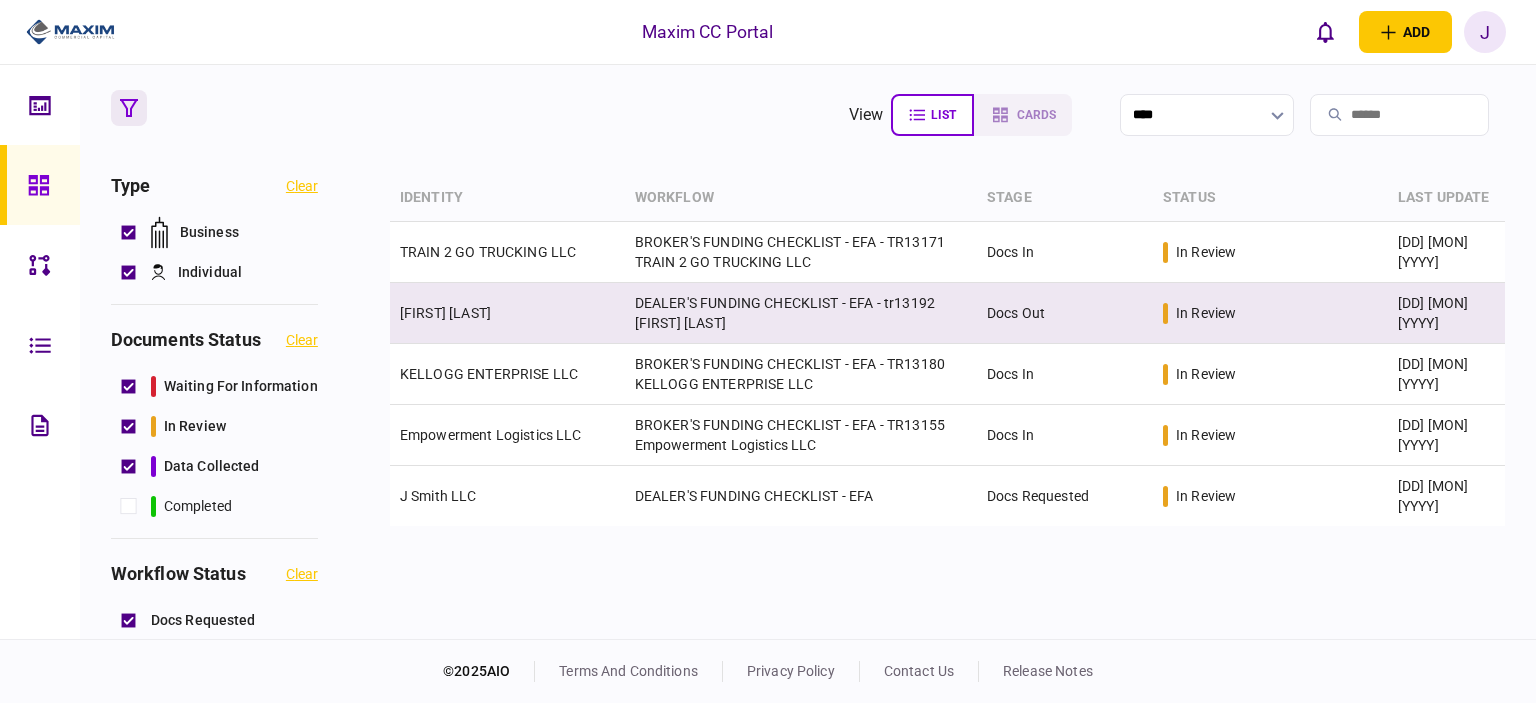click on "[FIRST] [LAST]" at bounding box center (445, 313) 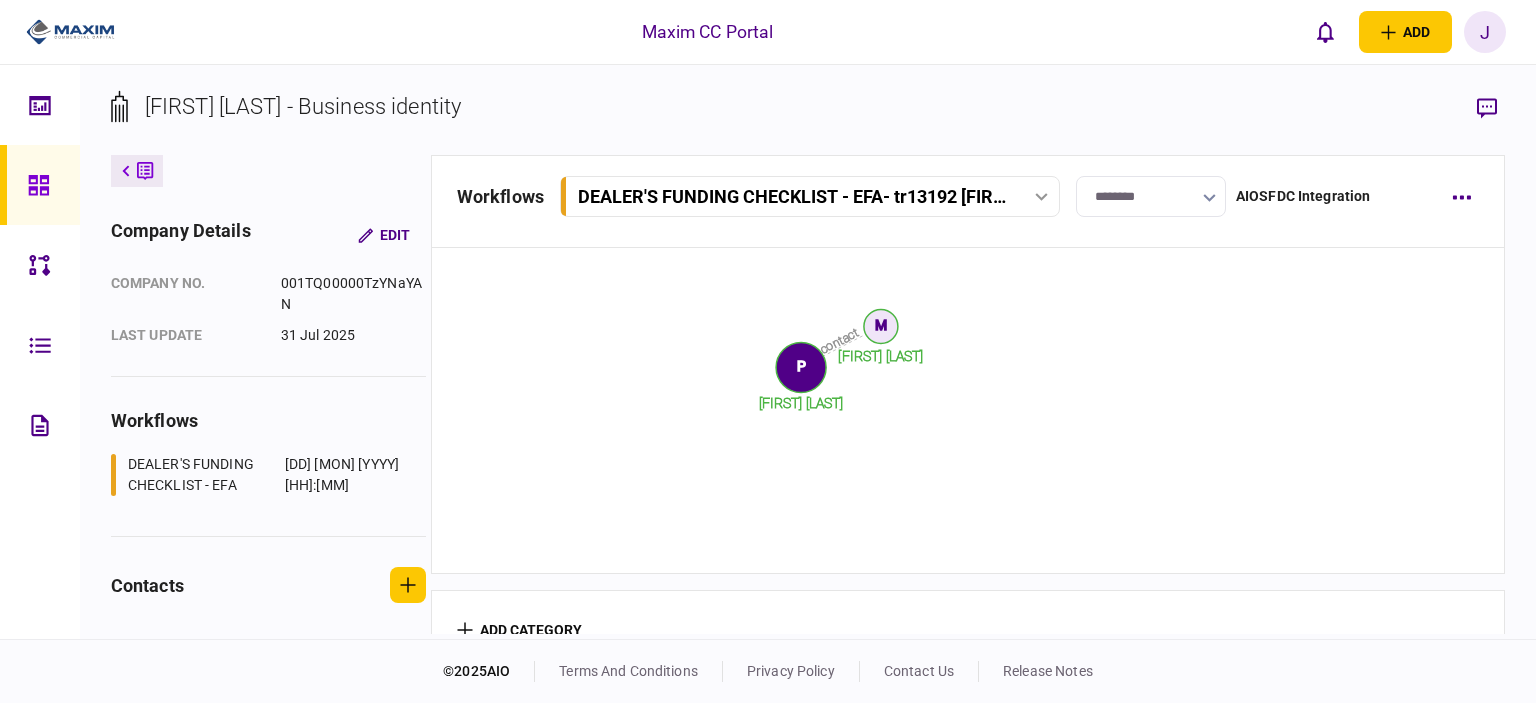 scroll, scrollTop: 2561, scrollLeft: 0, axis: vertical 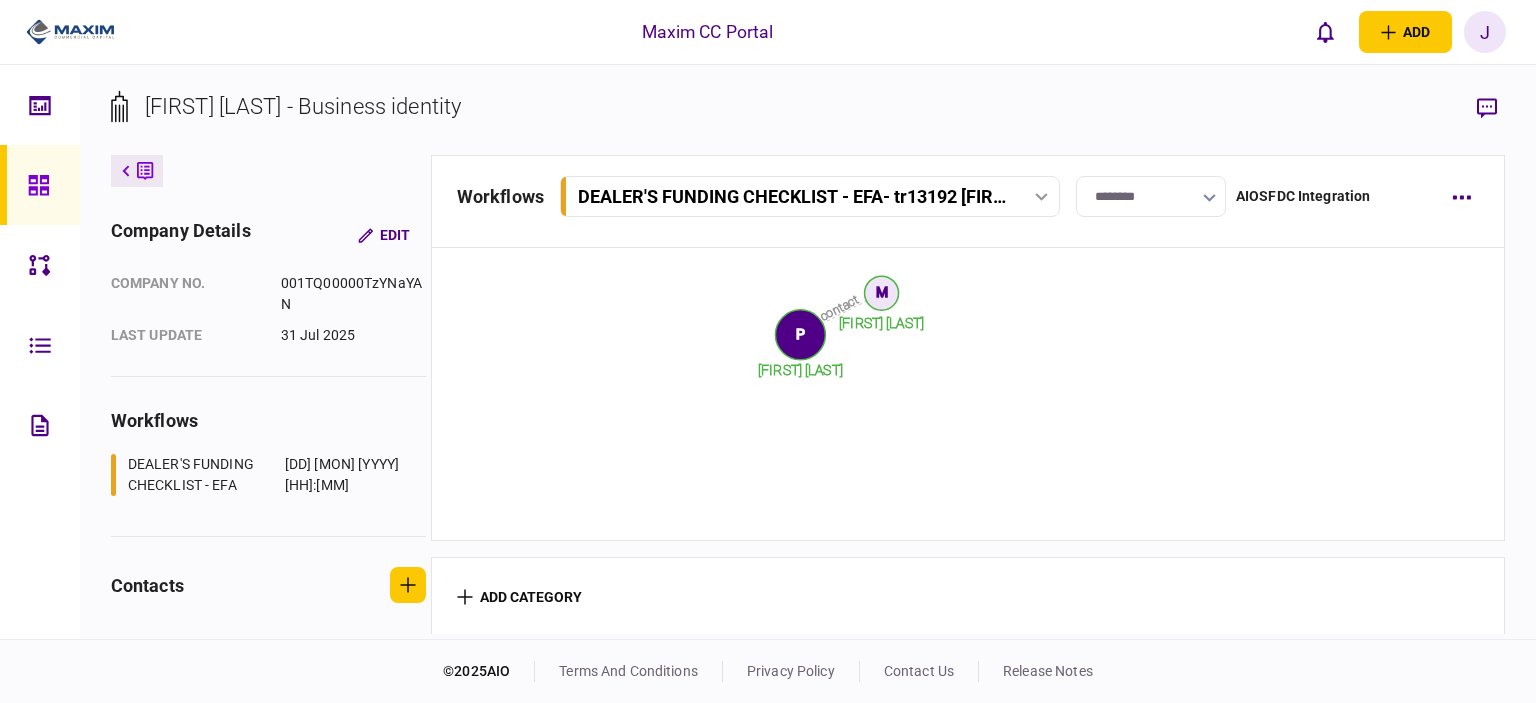click 